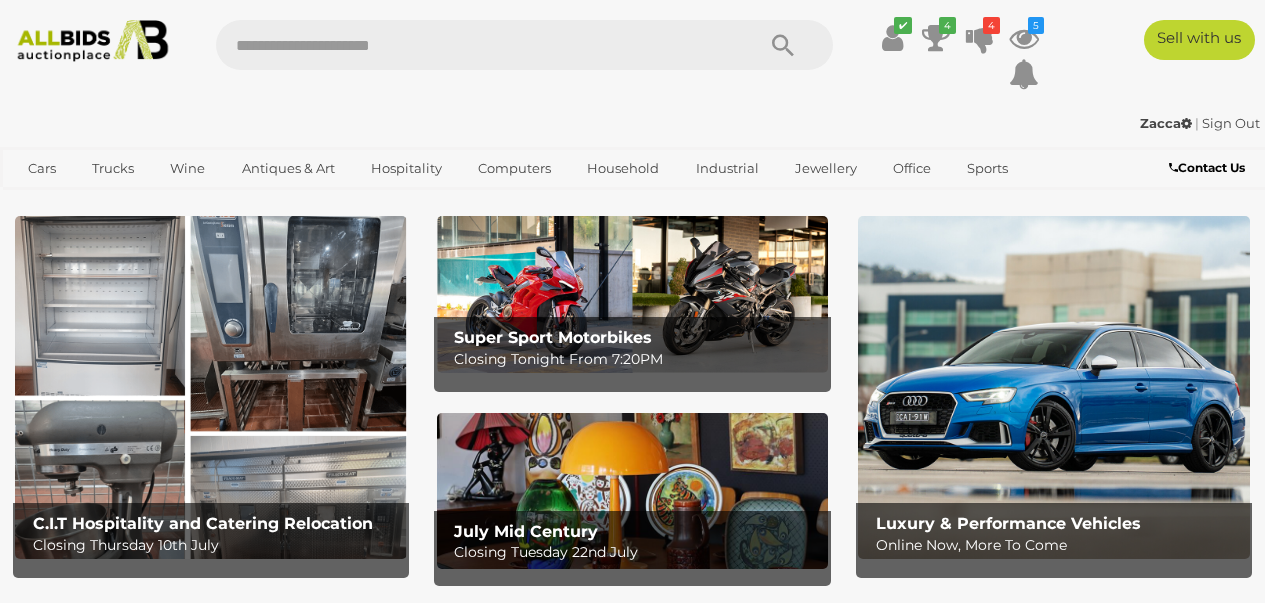 scroll, scrollTop: 0, scrollLeft: 0, axis: both 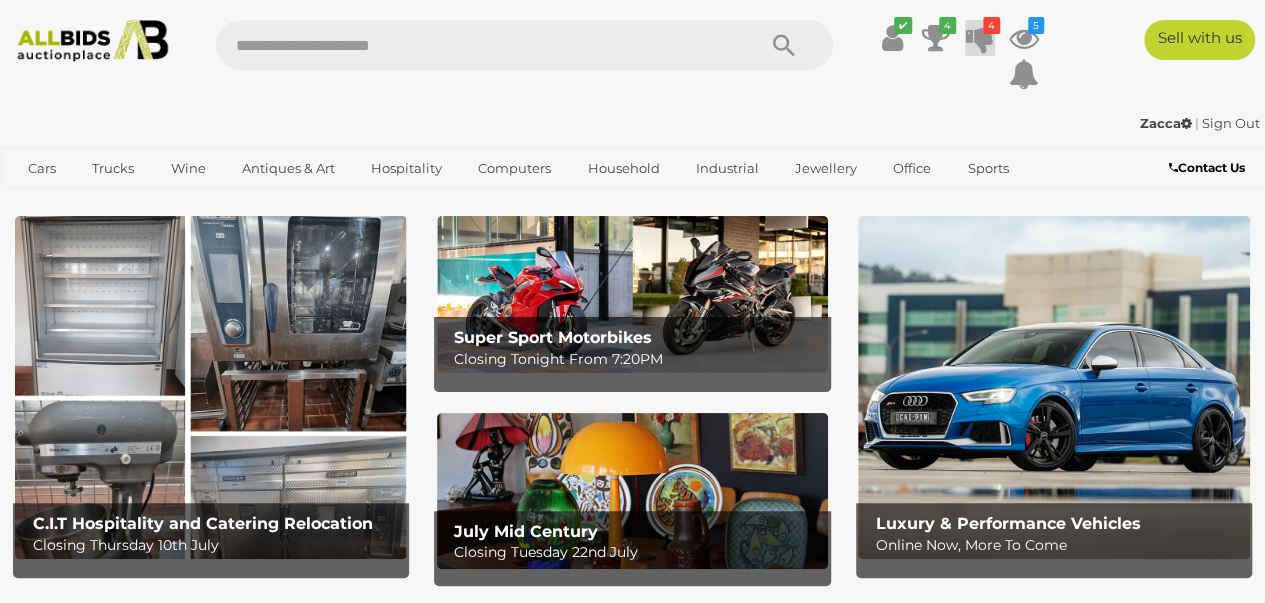 click at bounding box center (980, 38) 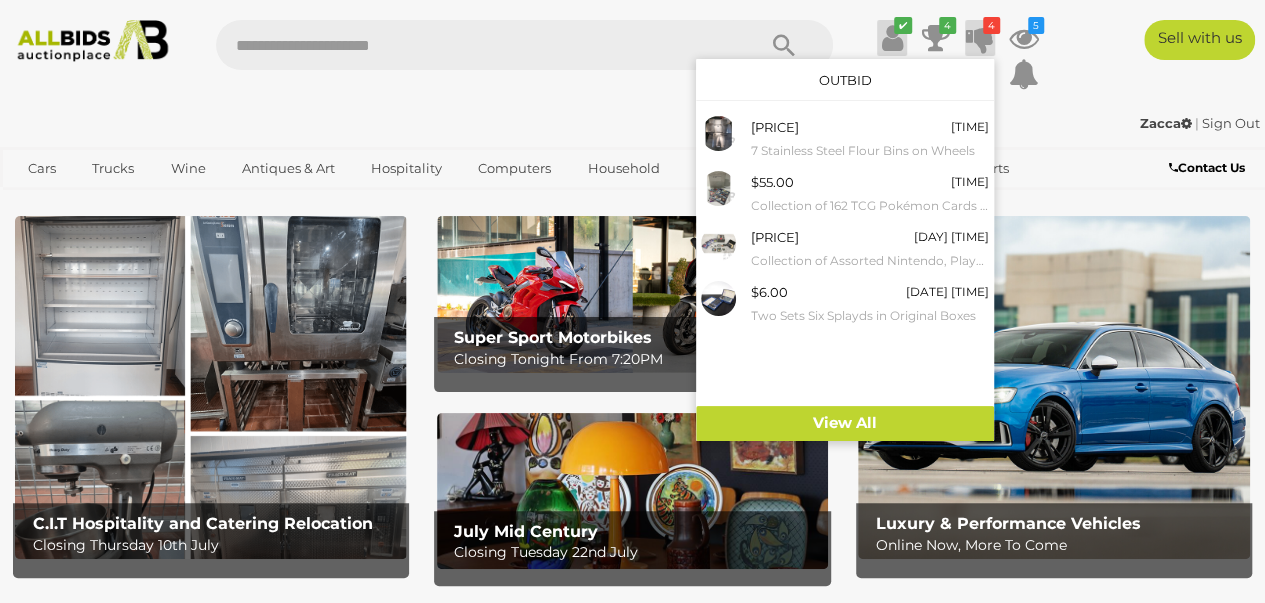 click at bounding box center (892, 38) 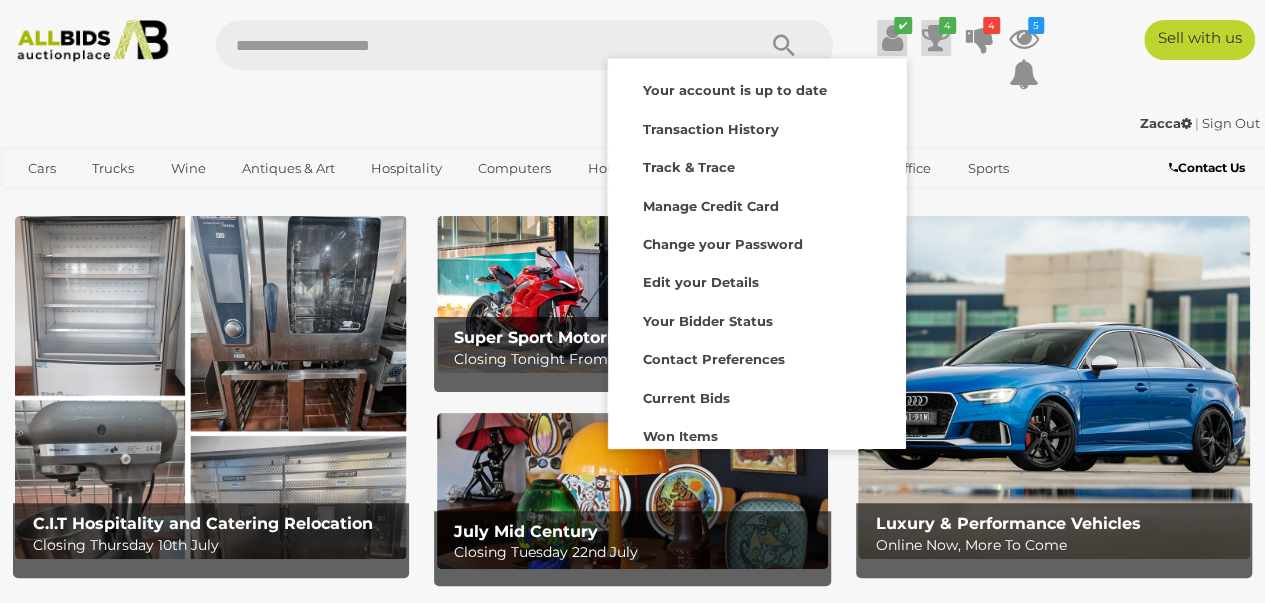 click at bounding box center (936, 38) 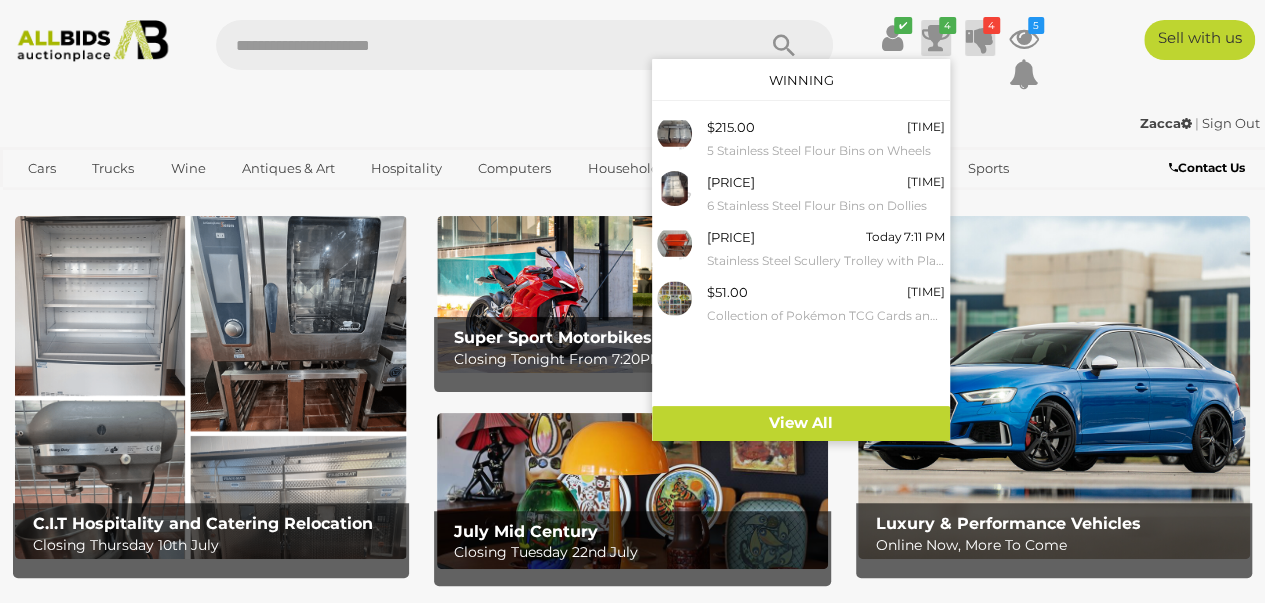 click at bounding box center (980, 38) 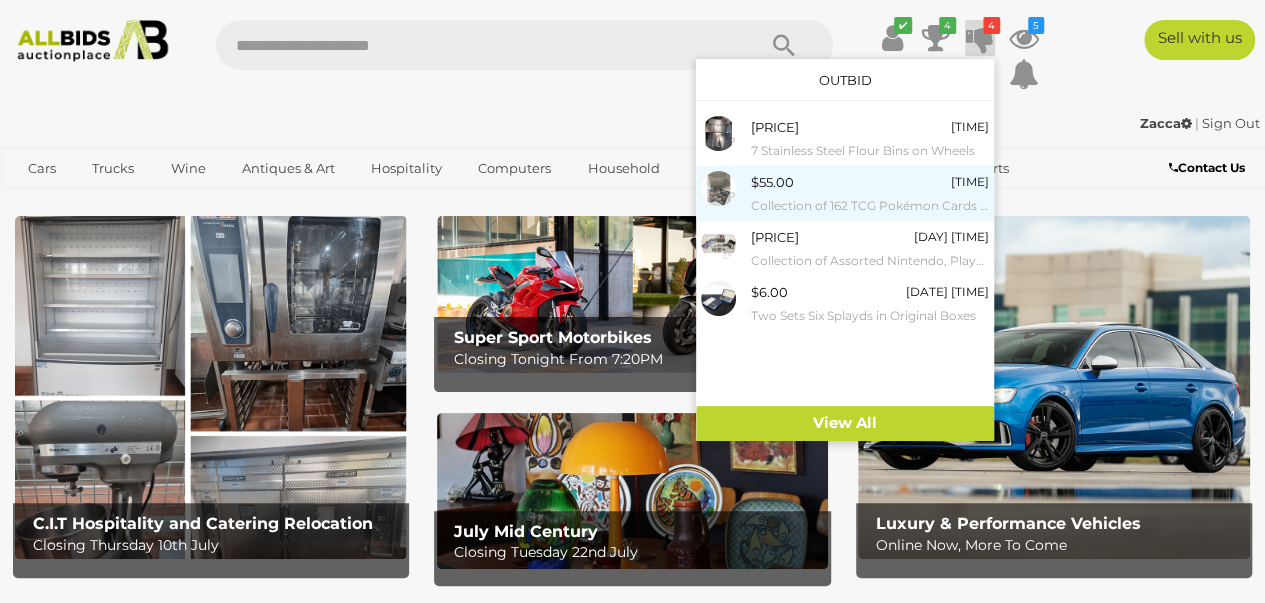 click on "Collection of 162 TCG Pokémon Cards and Cards From My Hero Academia, One Piece and Dragon Ball Card Game in Plastic Folder" at bounding box center (870, 206) 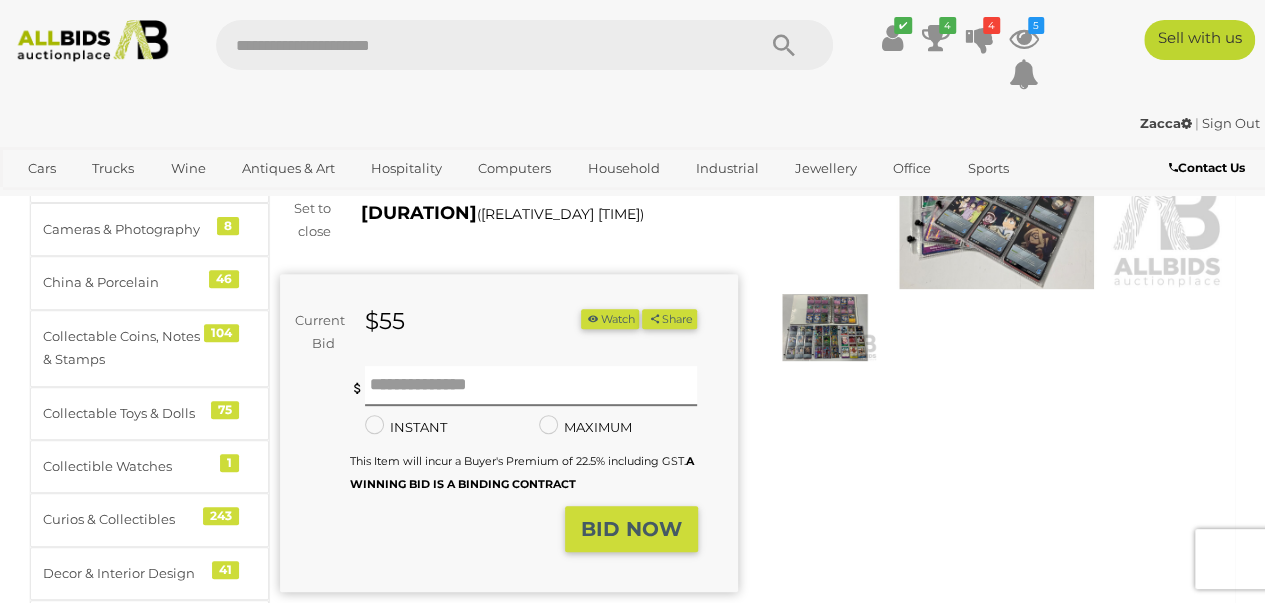 scroll, scrollTop: 300, scrollLeft: 0, axis: vertical 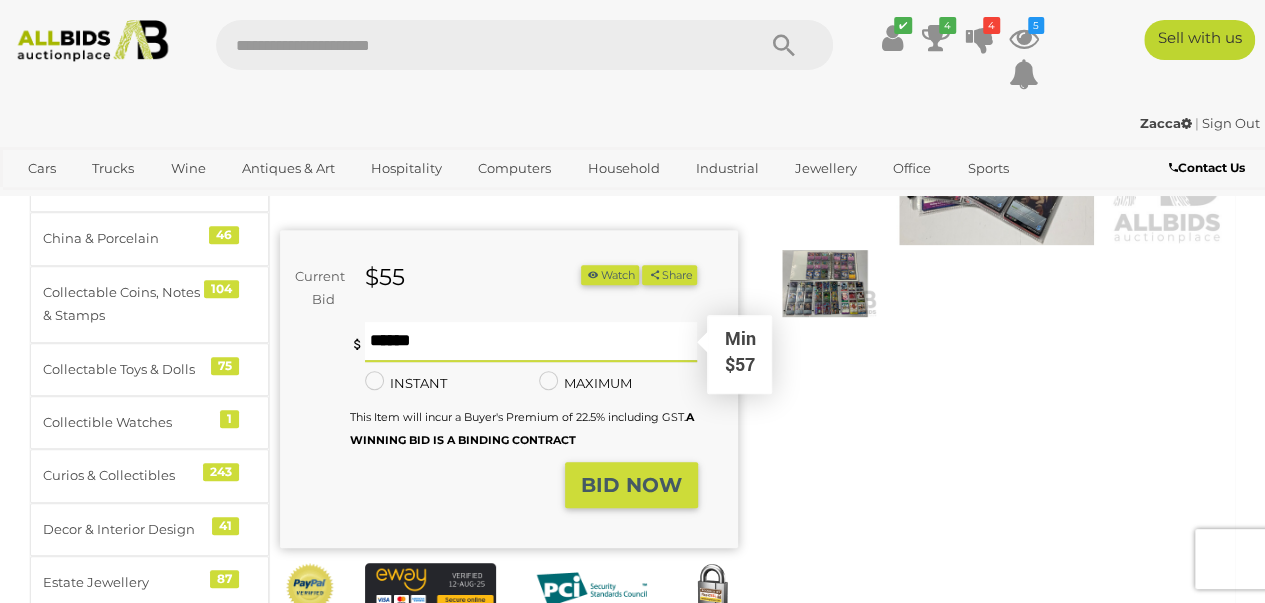 click at bounding box center [531, 342] 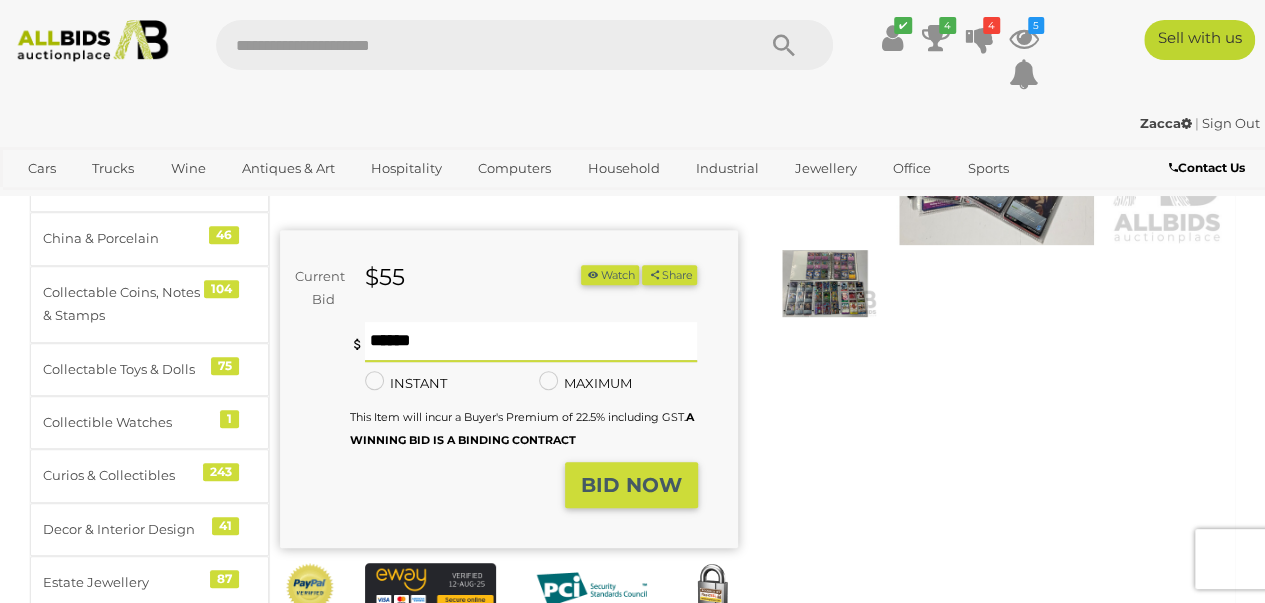 type on "**" 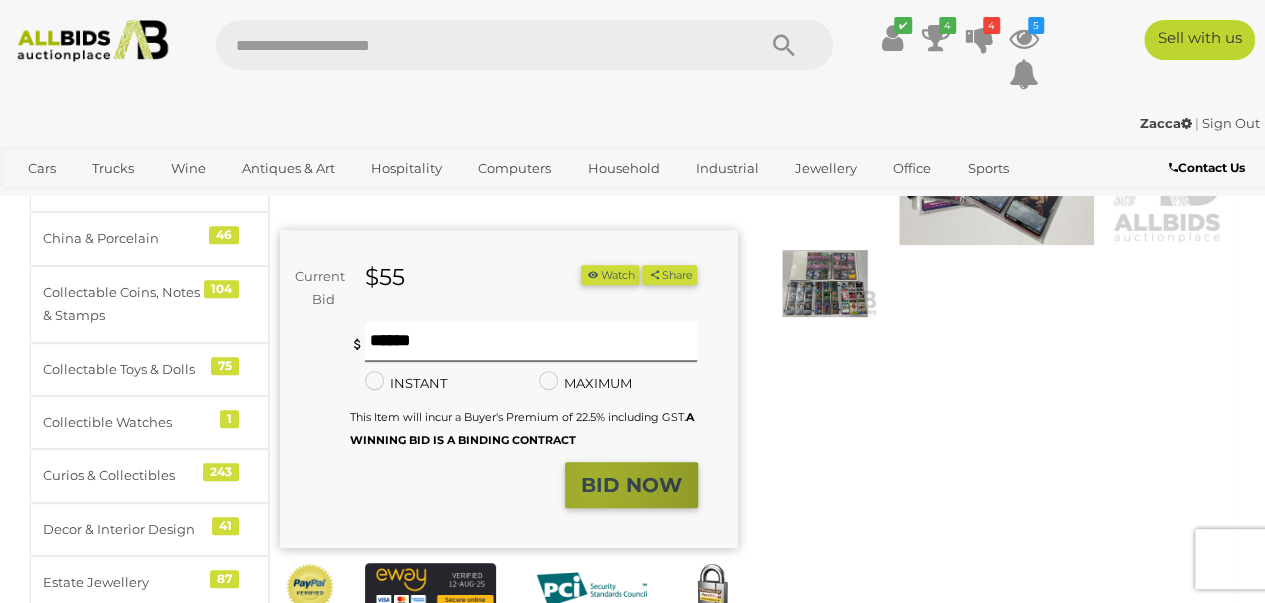 click on "BID NOW" at bounding box center [631, 485] 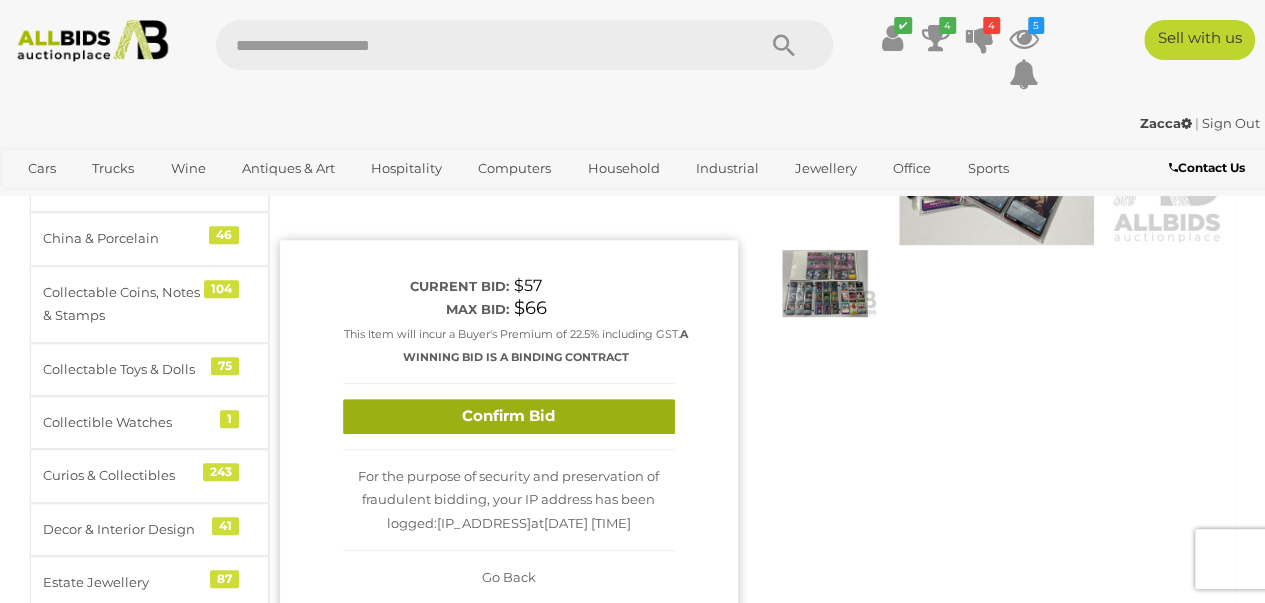 click on "Confirm Bid" at bounding box center [509, 416] 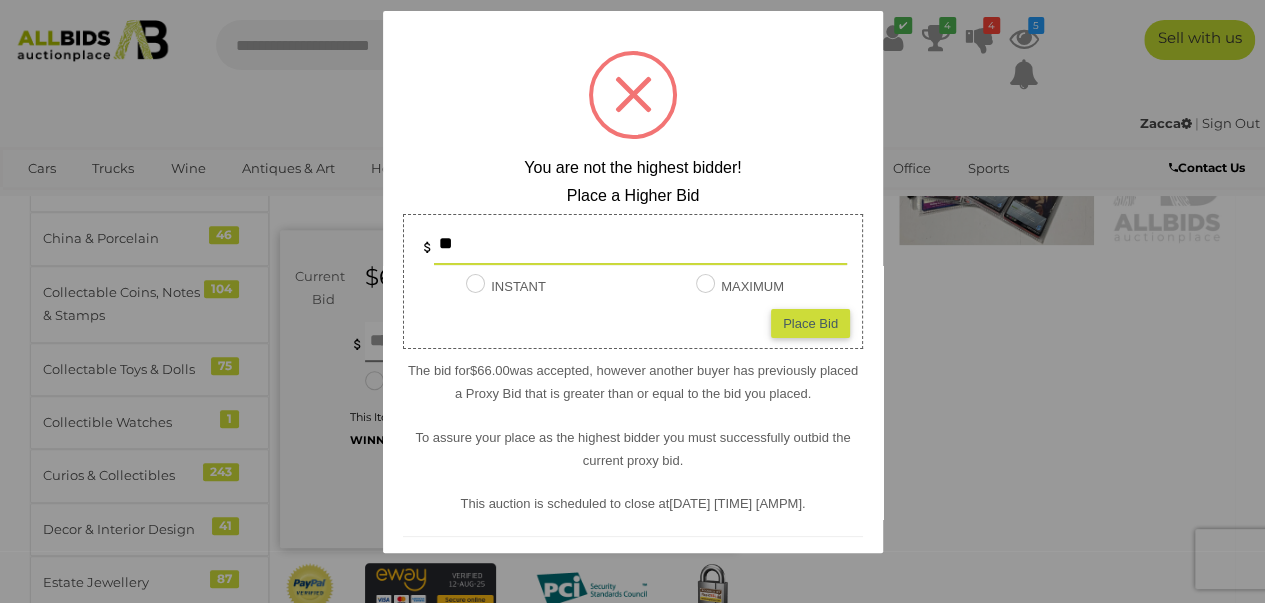 drag, startPoint x: 521, startPoint y: 243, endPoint x: 404, endPoint y: 243, distance: 117 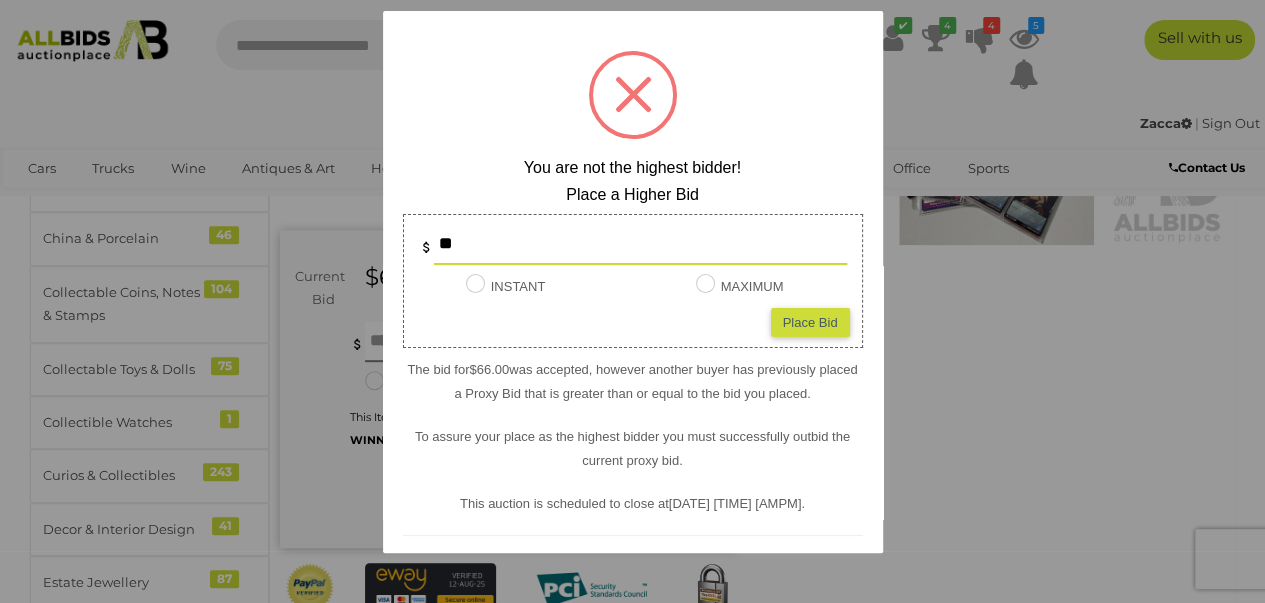 type on "**" 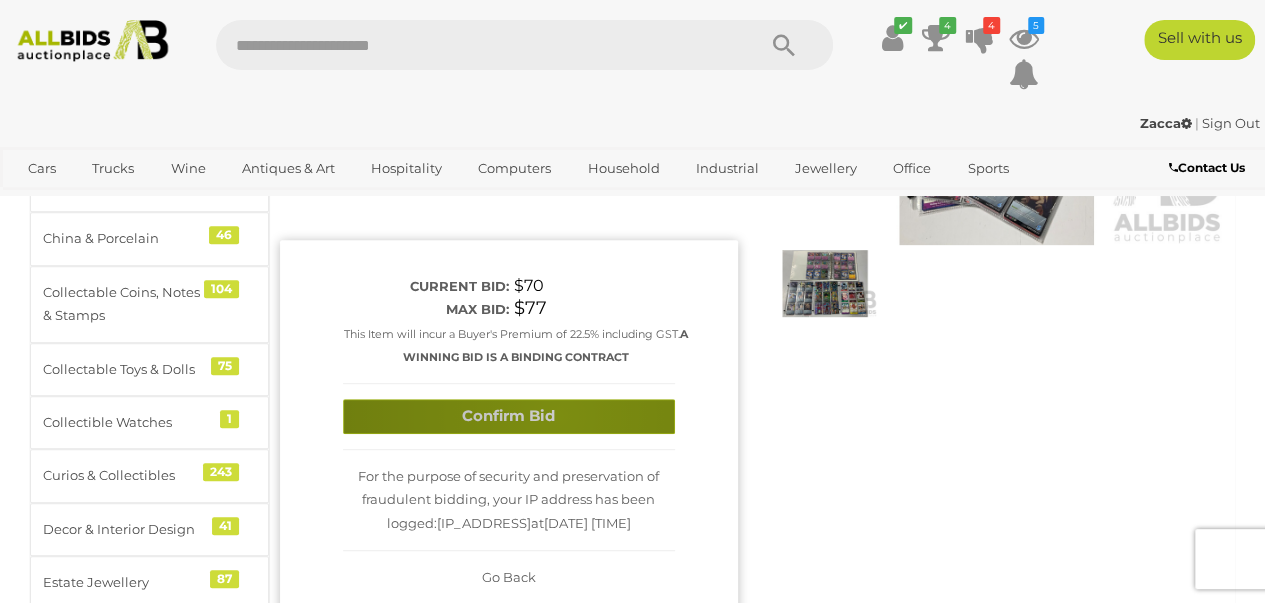 click on "Confirm Bid" at bounding box center (509, 416) 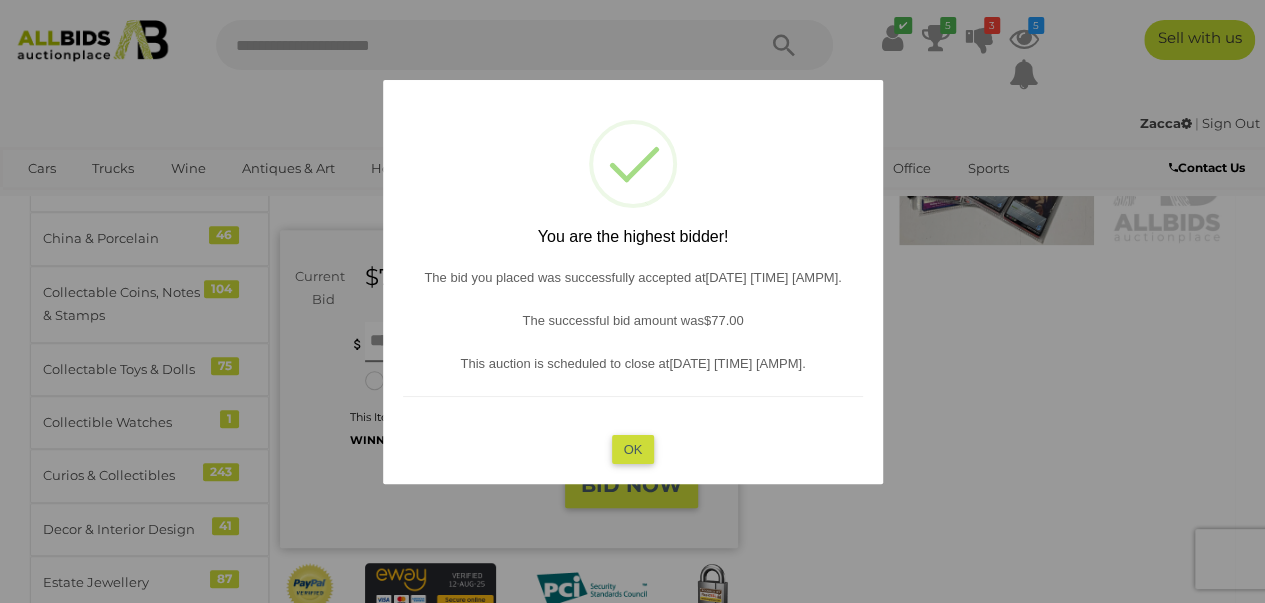 click on "OK" at bounding box center [632, 448] 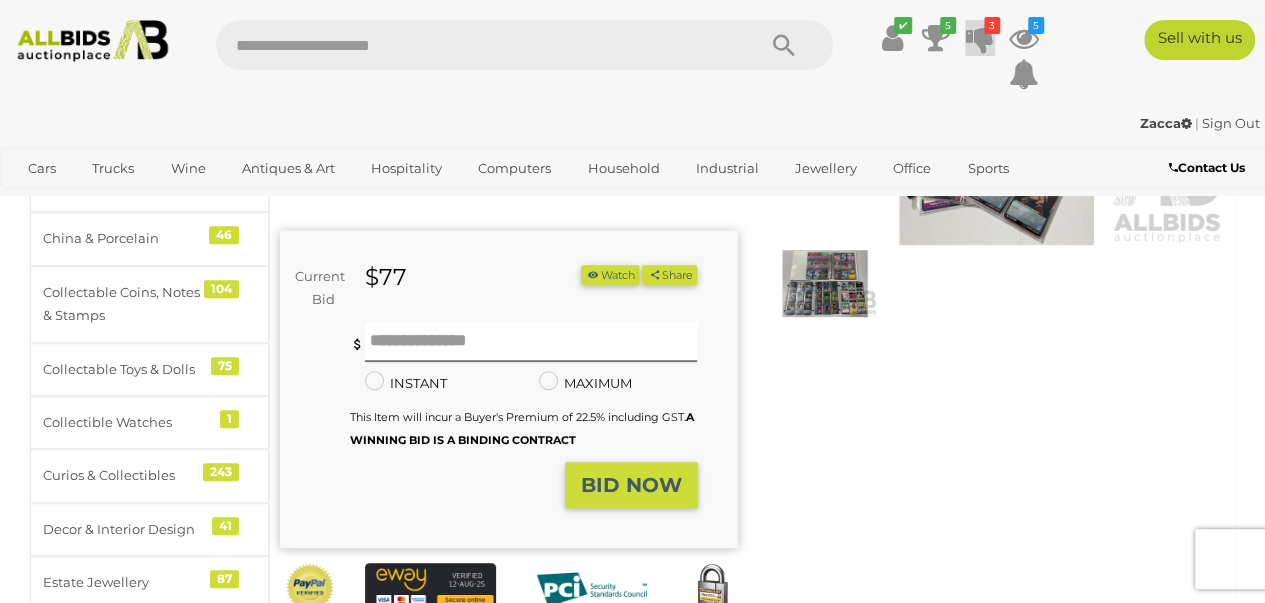 click at bounding box center [980, 38] 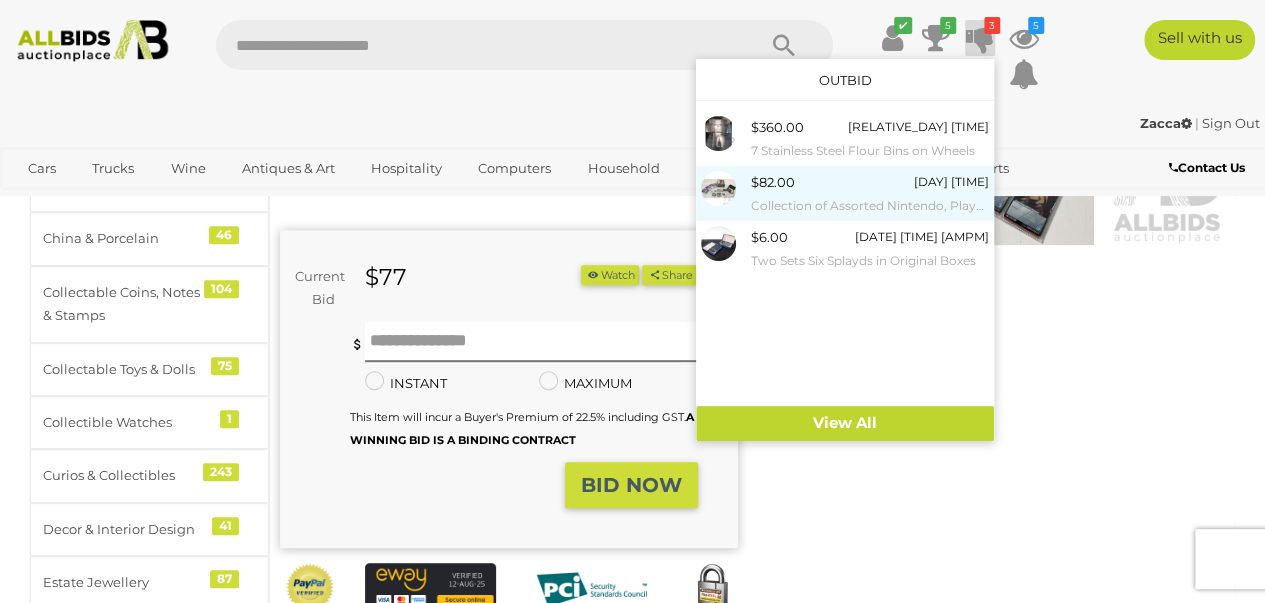 click on "[PRICE]" at bounding box center [773, 182] 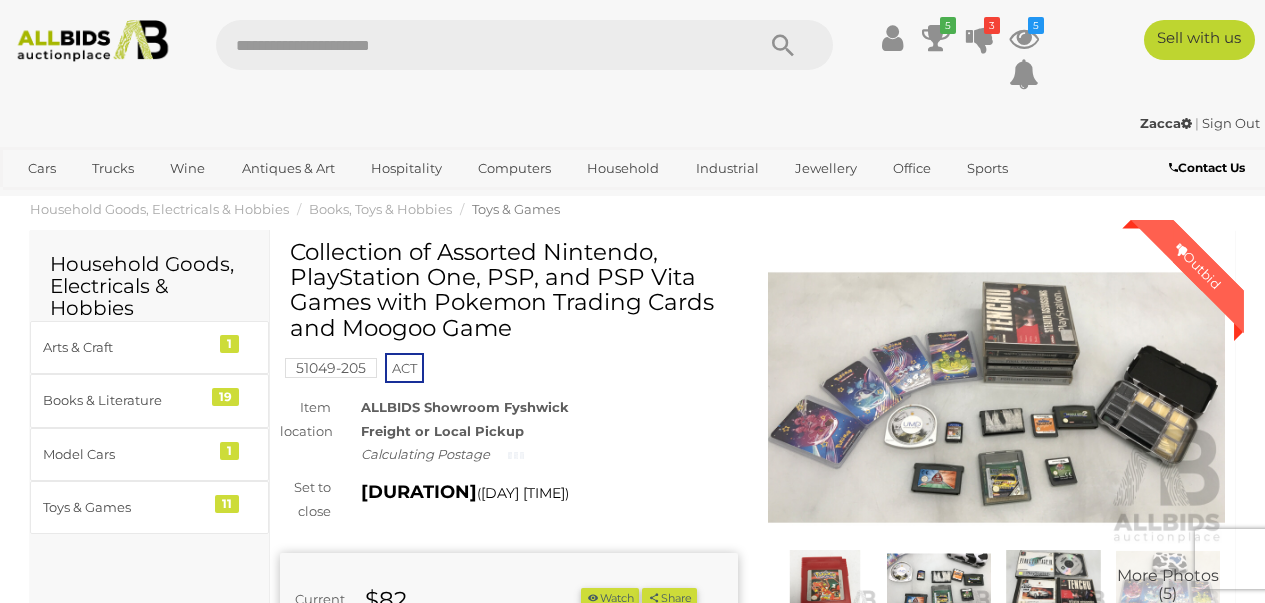 scroll, scrollTop: 0, scrollLeft: 0, axis: both 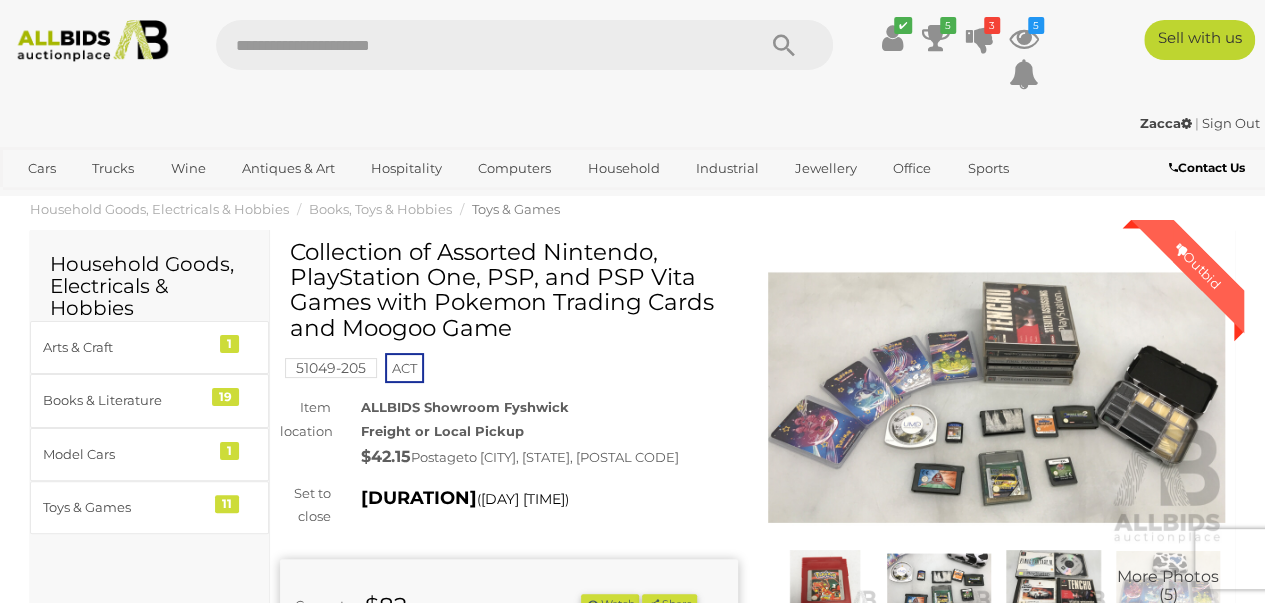 click at bounding box center [997, 397] 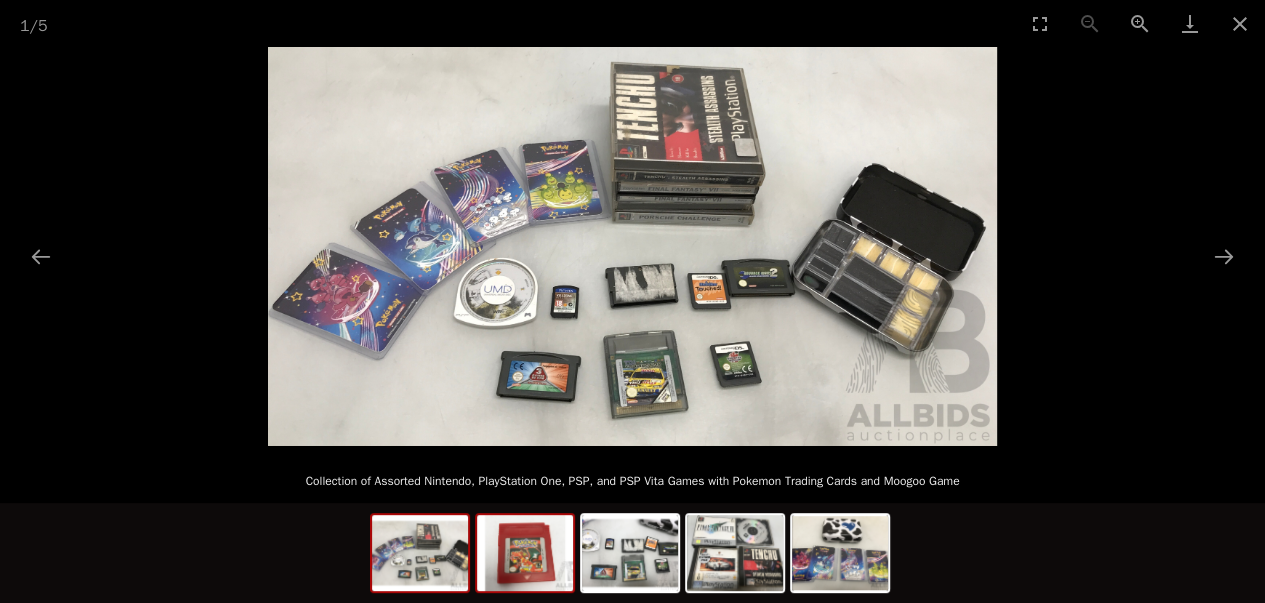 click at bounding box center (420, 553) 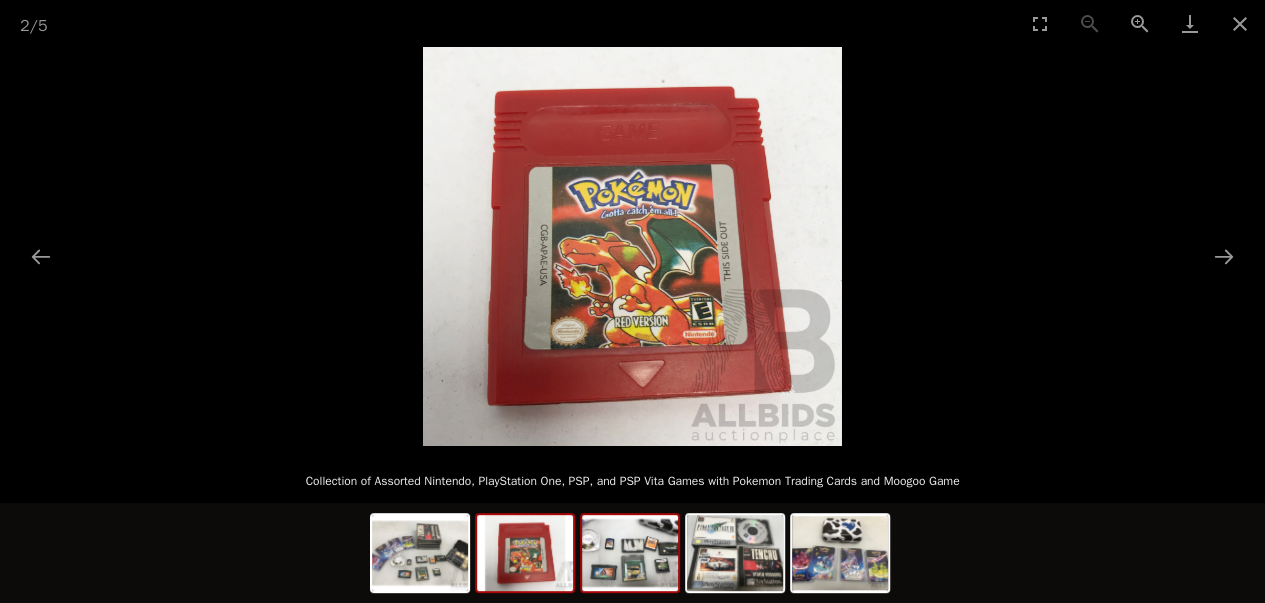 click at bounding box center [420, 553] 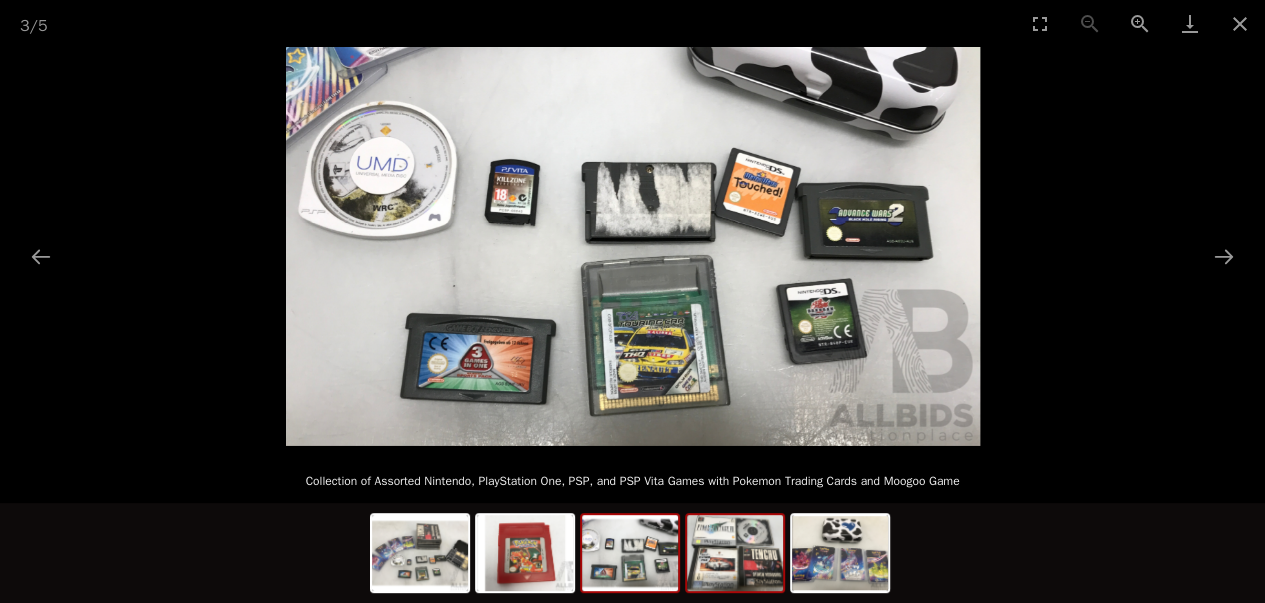 click at bounding box center [420, 553] 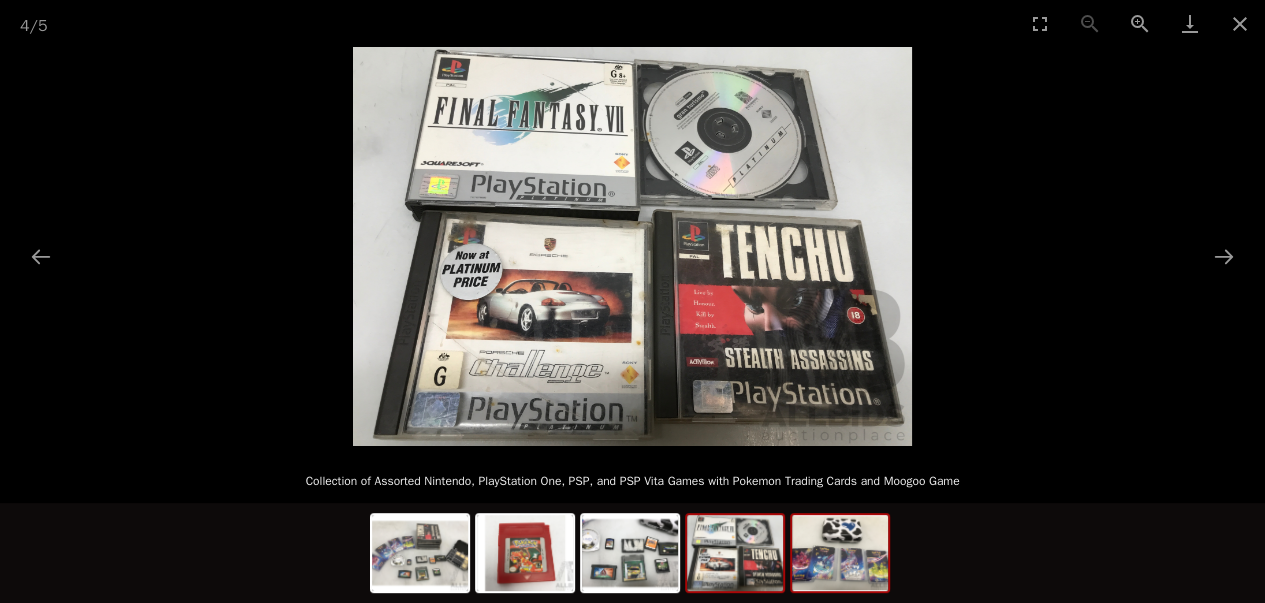 click at bounding box center (420, 553) 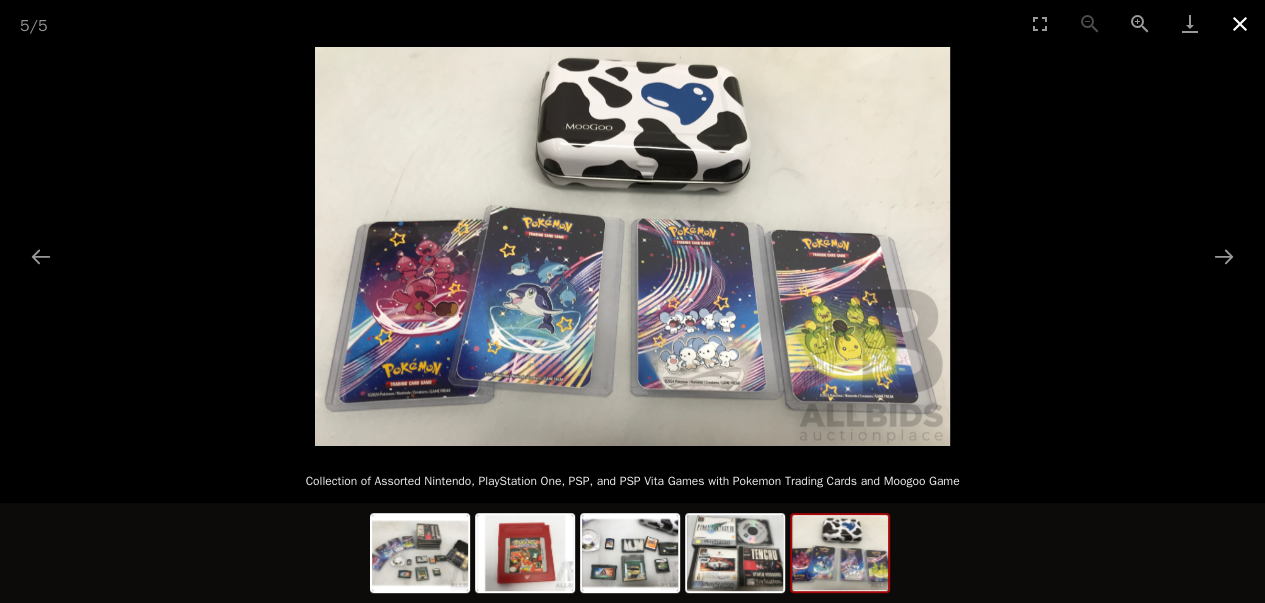 click at bounding box center (1240, 23) 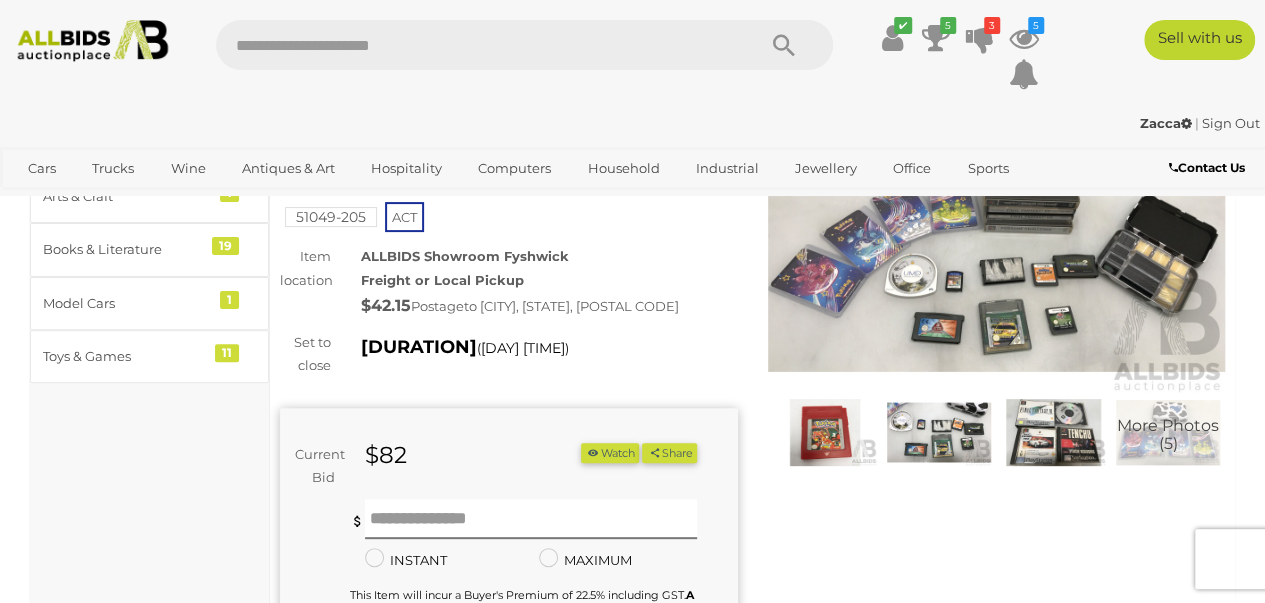 scroll, scrollTop: 200, scrollLeft: 0, axis: vertical 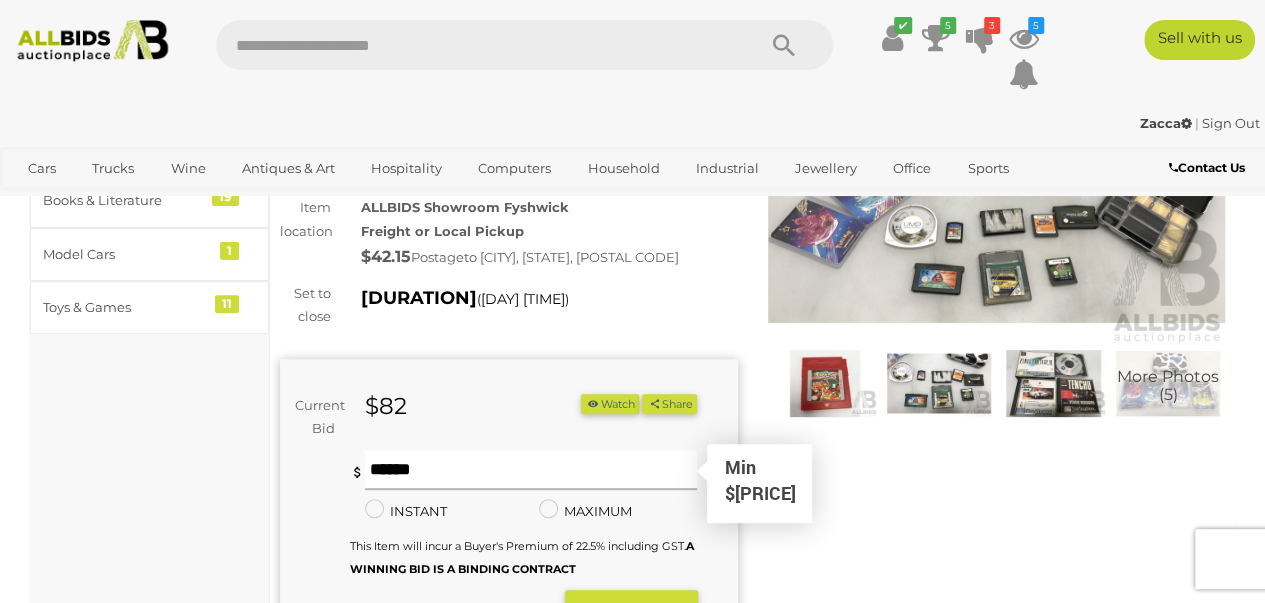 click at bounding box center [531, 470] 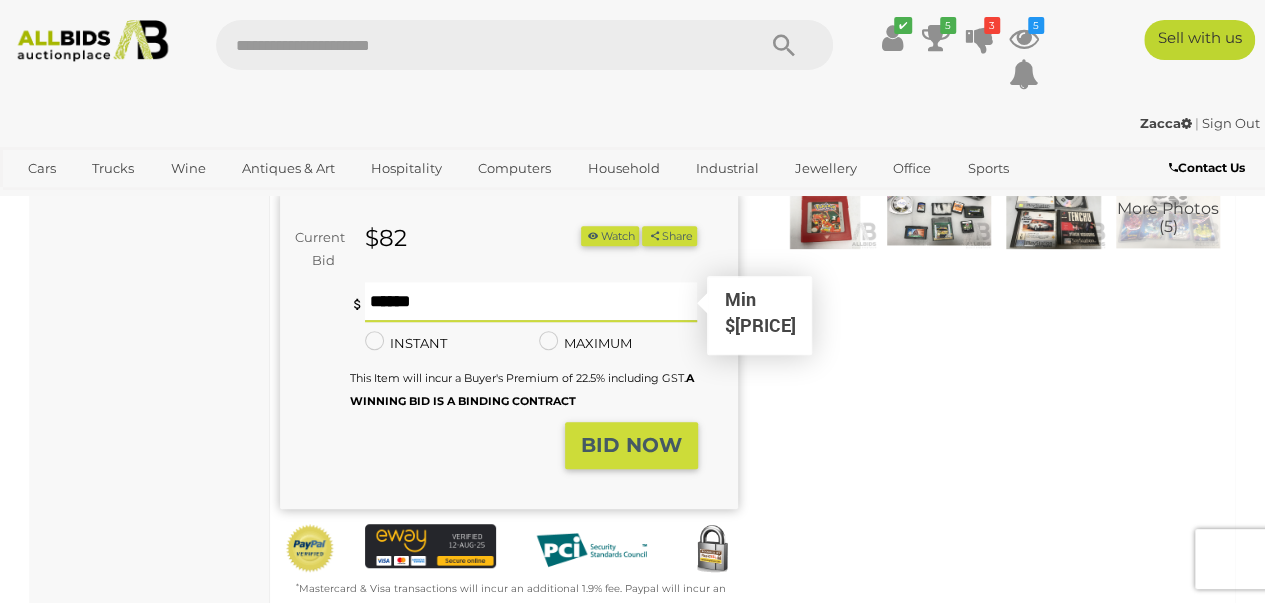 scroll, scrollTop: 400, scrollLeft: 0, axis: vertical 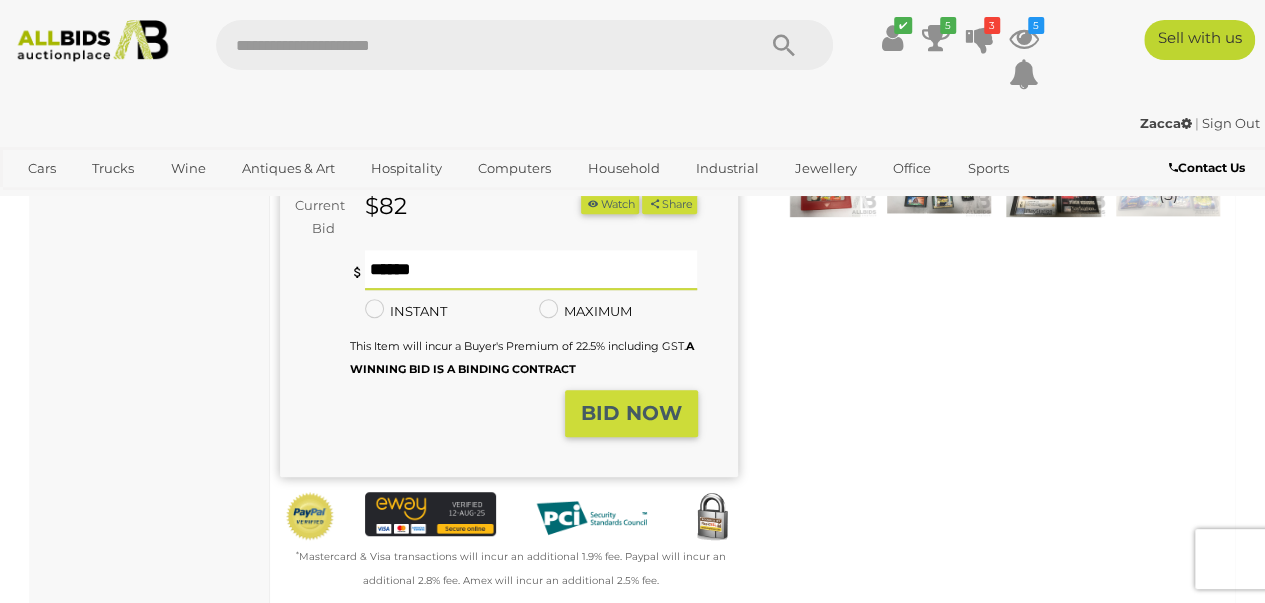 type on "**" 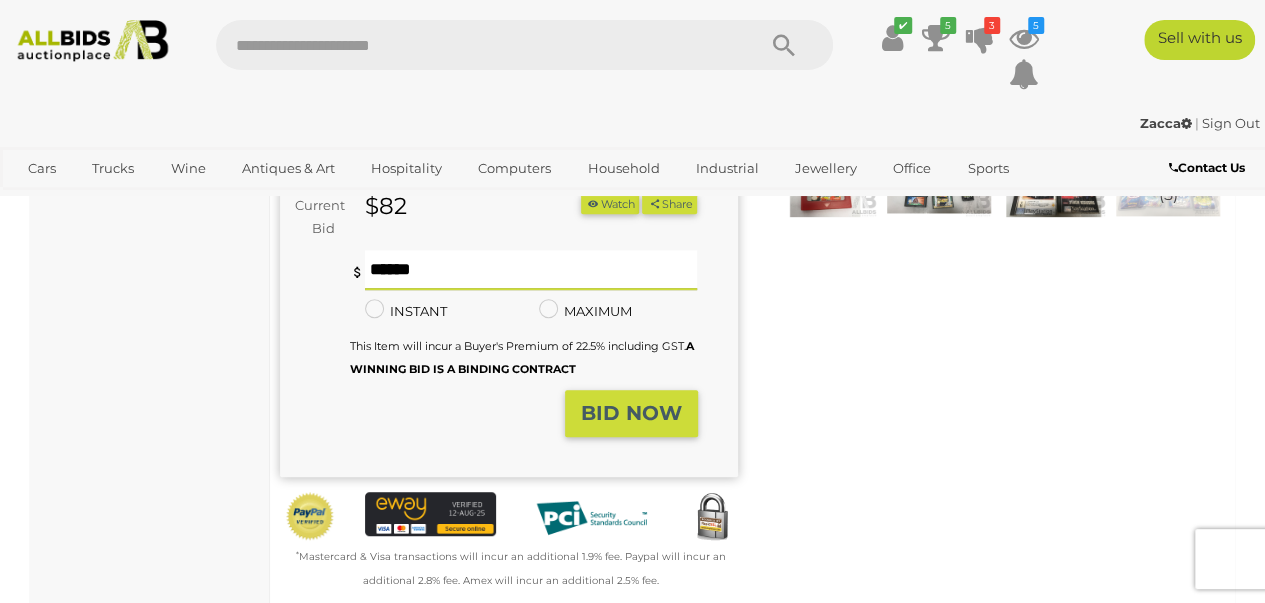 click on "BID NOW" at bounding box center [631, 413] 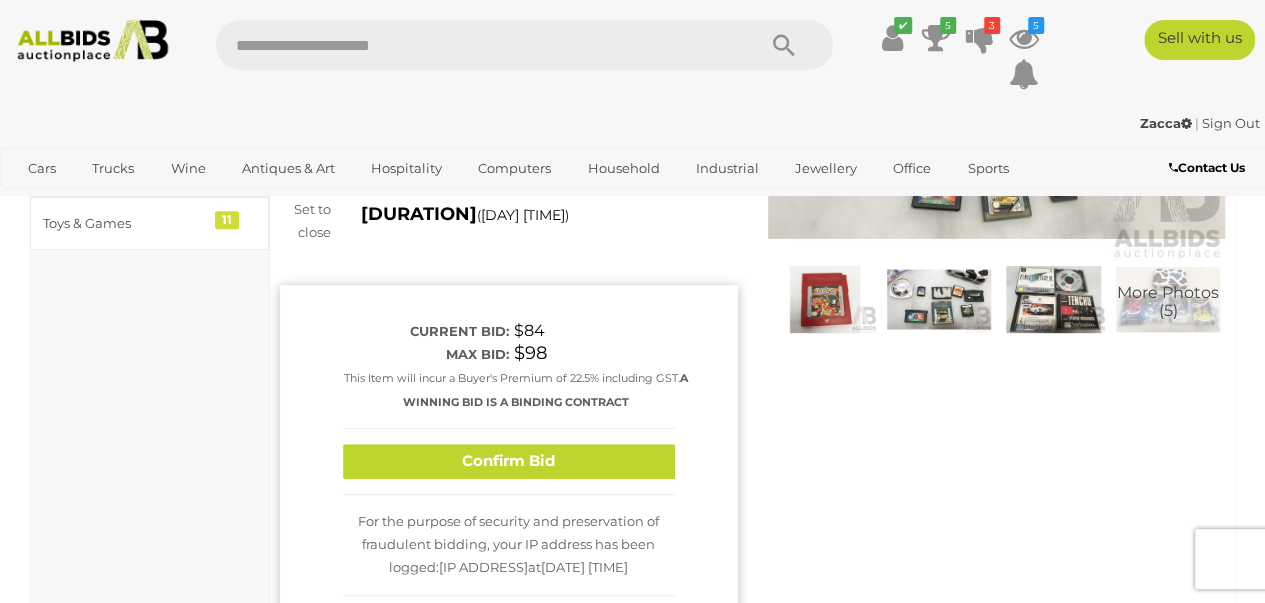 scroll, scrollTop: 300, scrollLeft: 0, axis: vertical 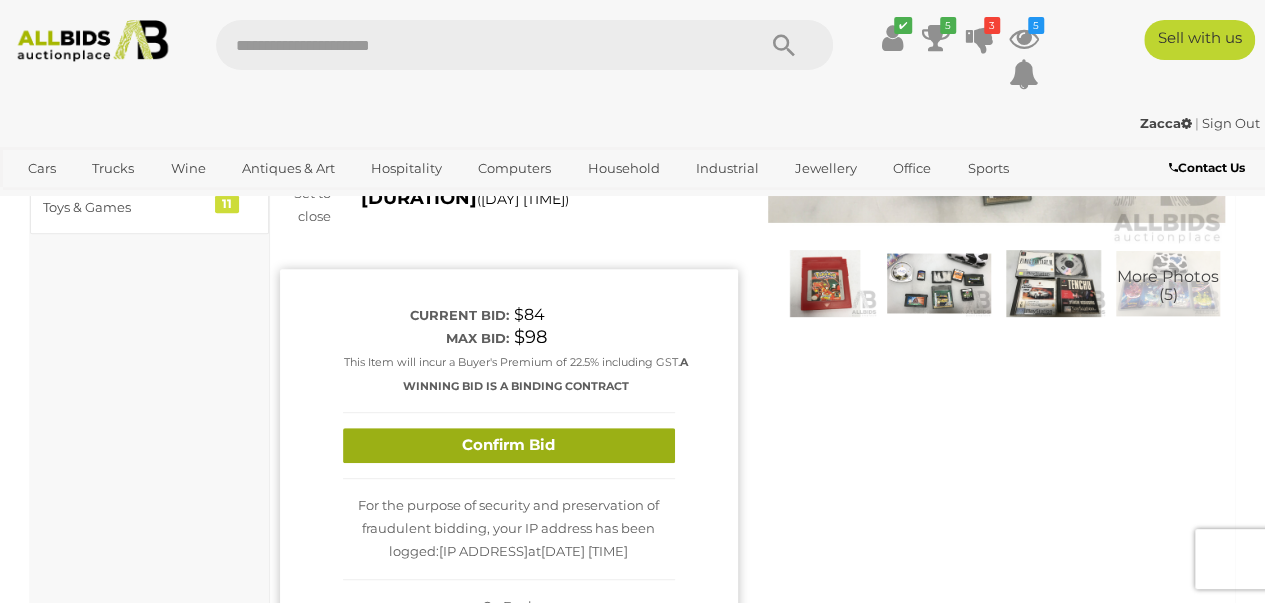 click on "Confirm Bid" at bounding box center [509, 445] 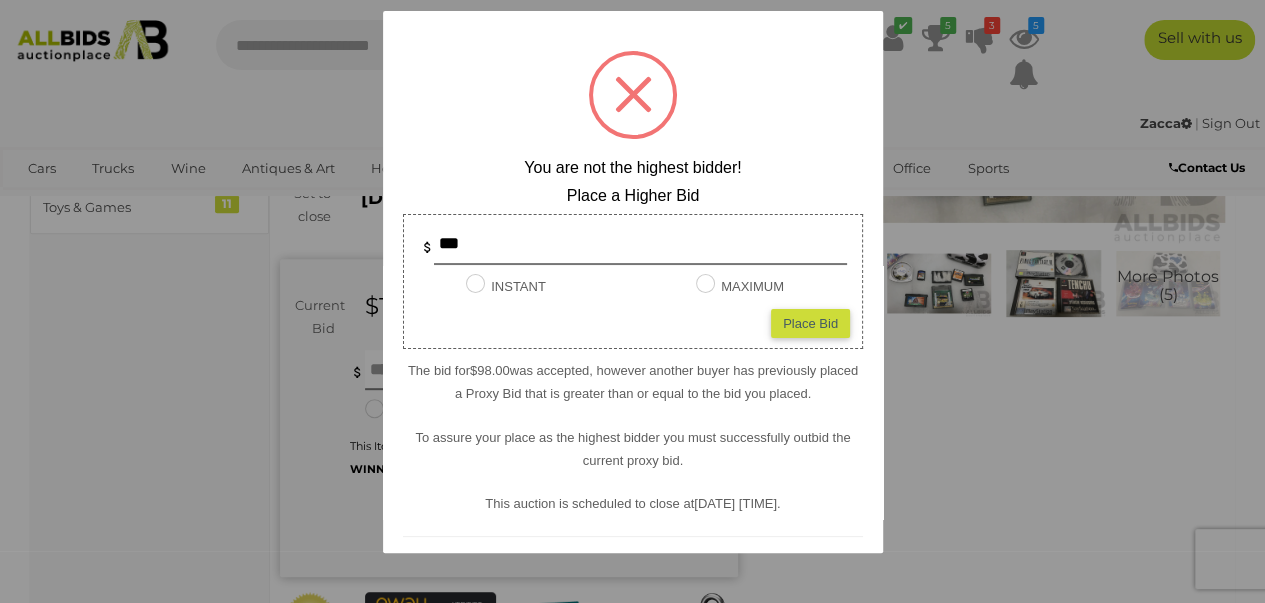 click at bounding box center (632, 301) 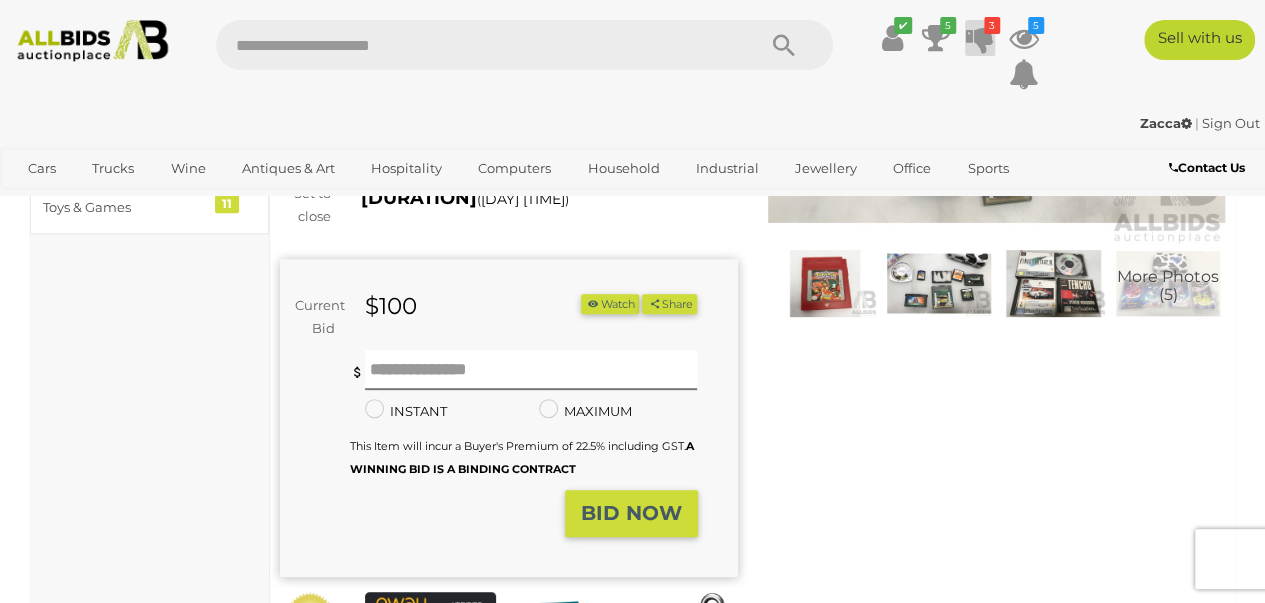 click at bounding box center [980, 38] 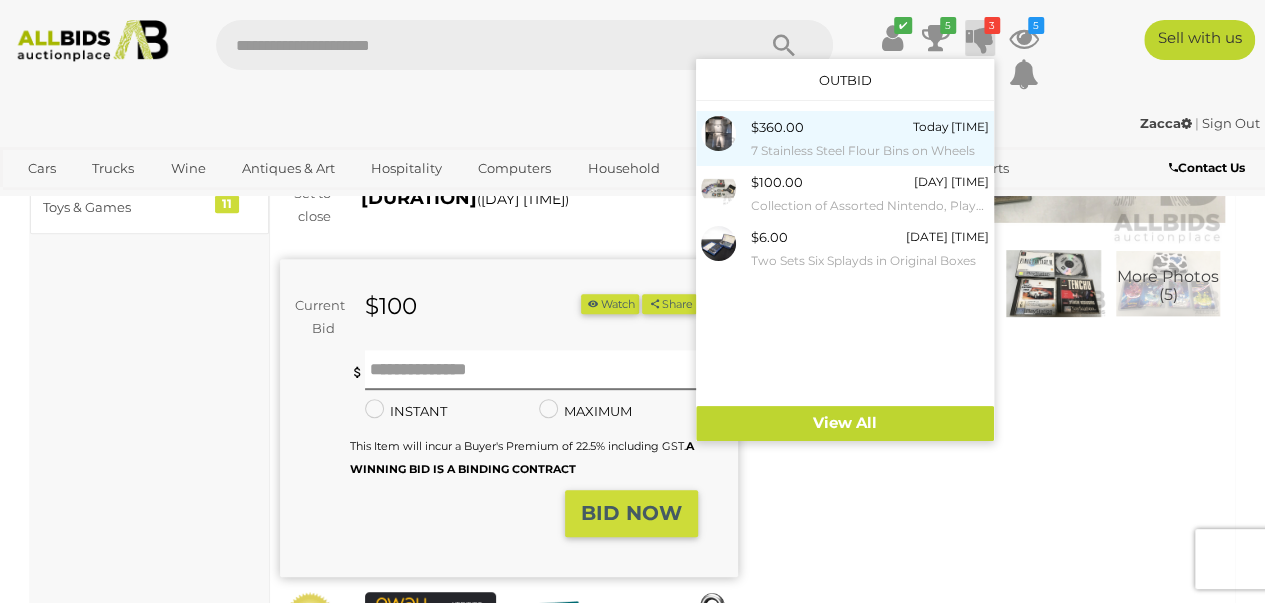 click on "7 Stainless Steel Flour Bins on Wheels" at bounding box center [870, 151] 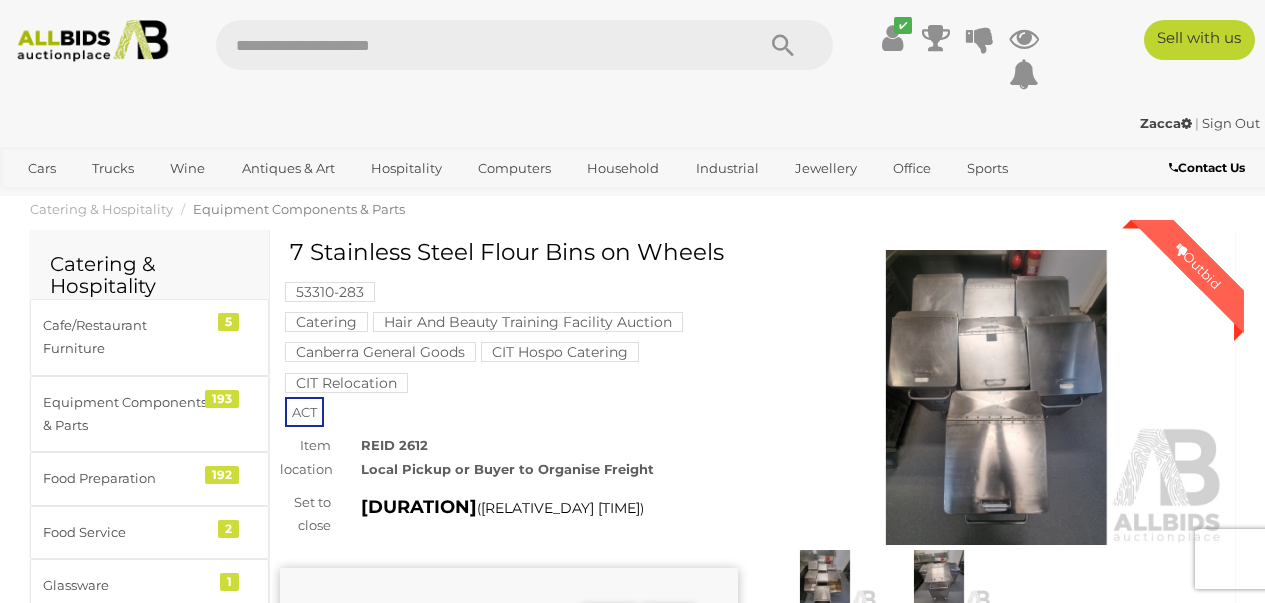 scroll, scrollTop: 0, scrollLeft: 0, axis: both 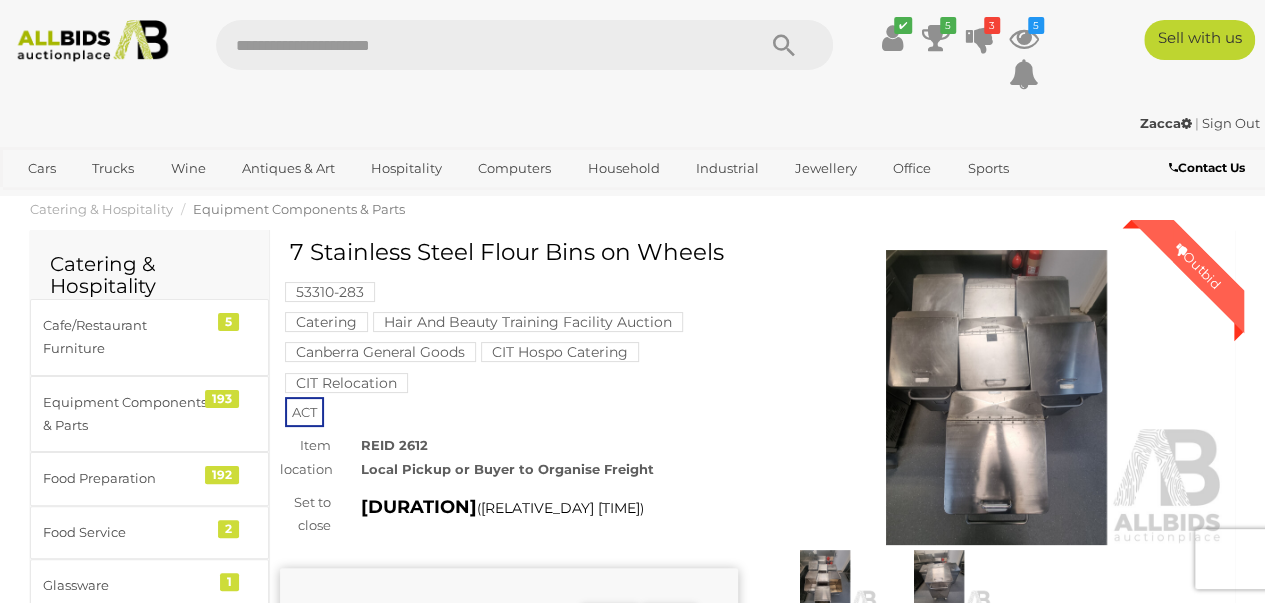 click at bounding box center [997, 397] 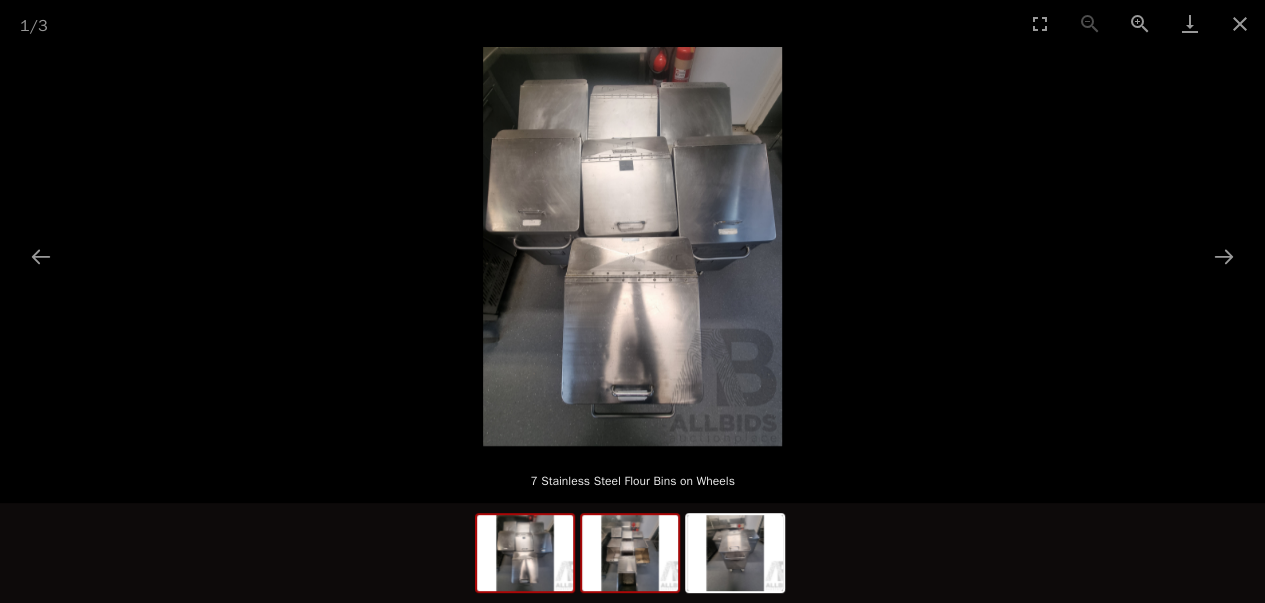 click at bounding box center [525, 553] 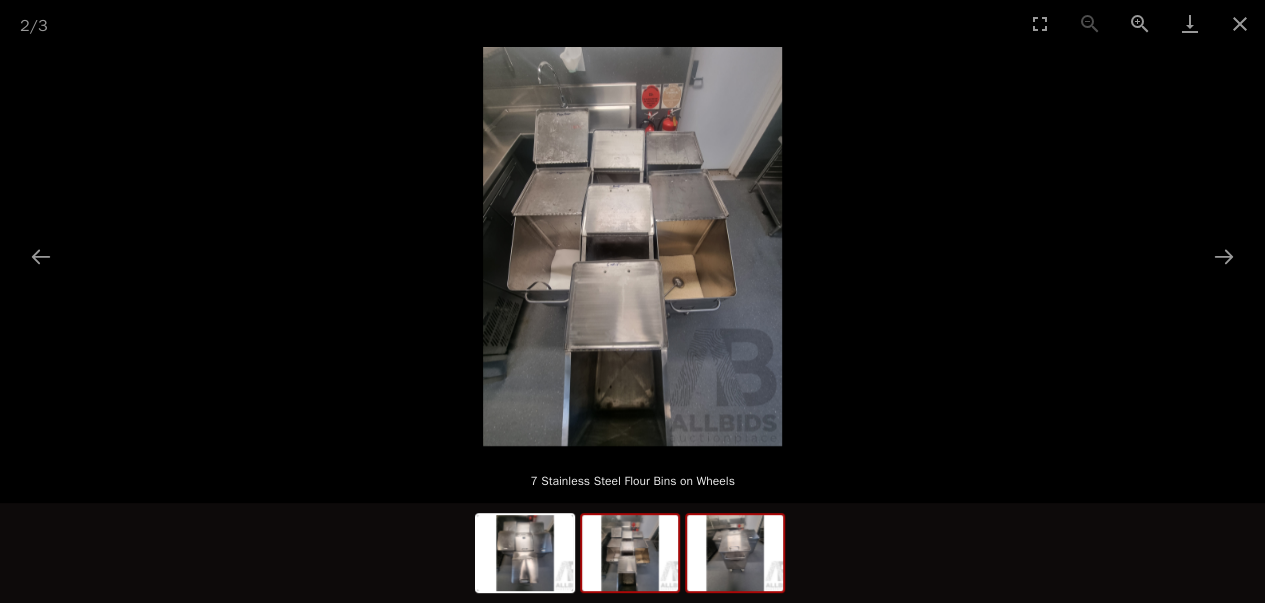 click at bounding box center [525, 553] 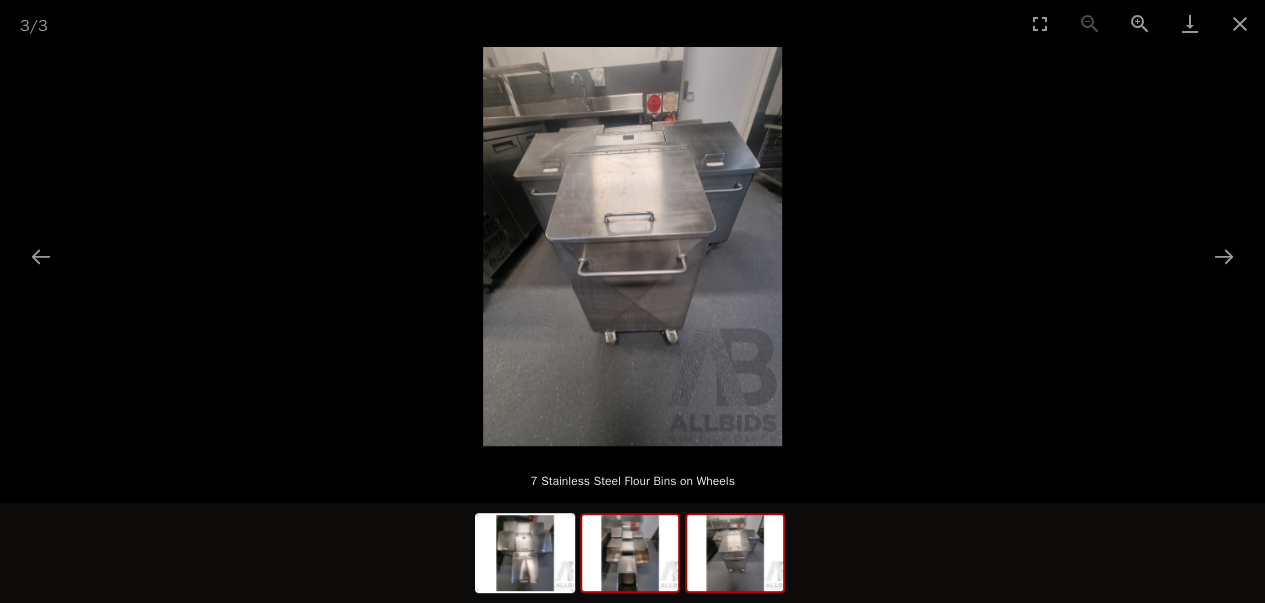 click at bounding box center [525, 553] 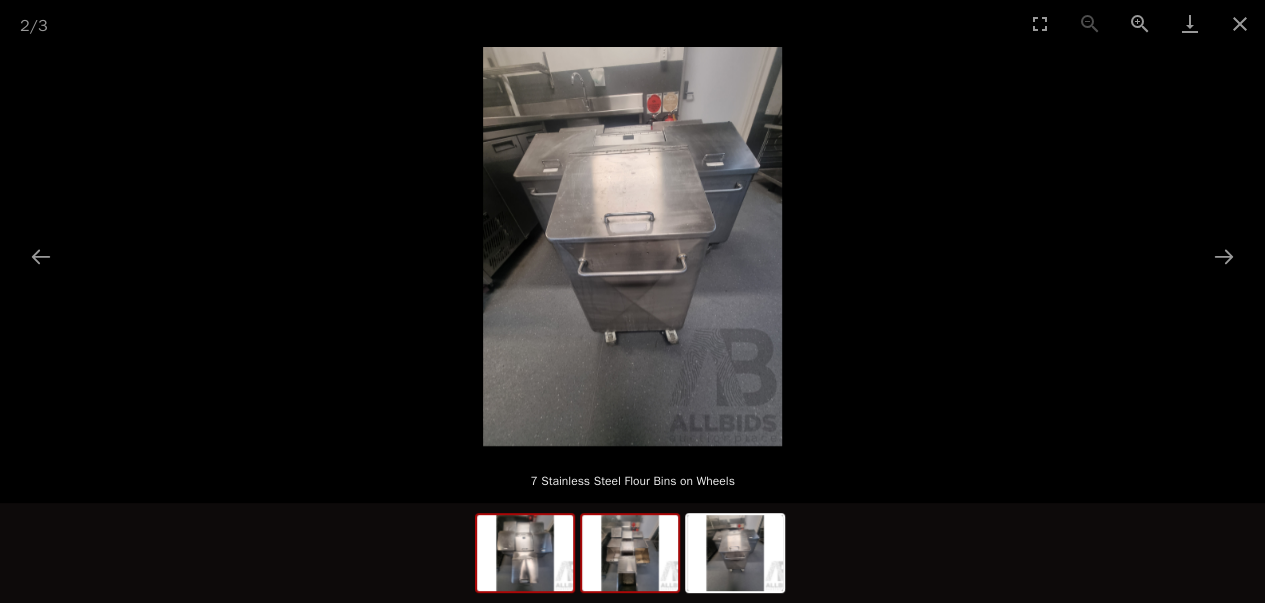 click at bounding box center [525, 553] 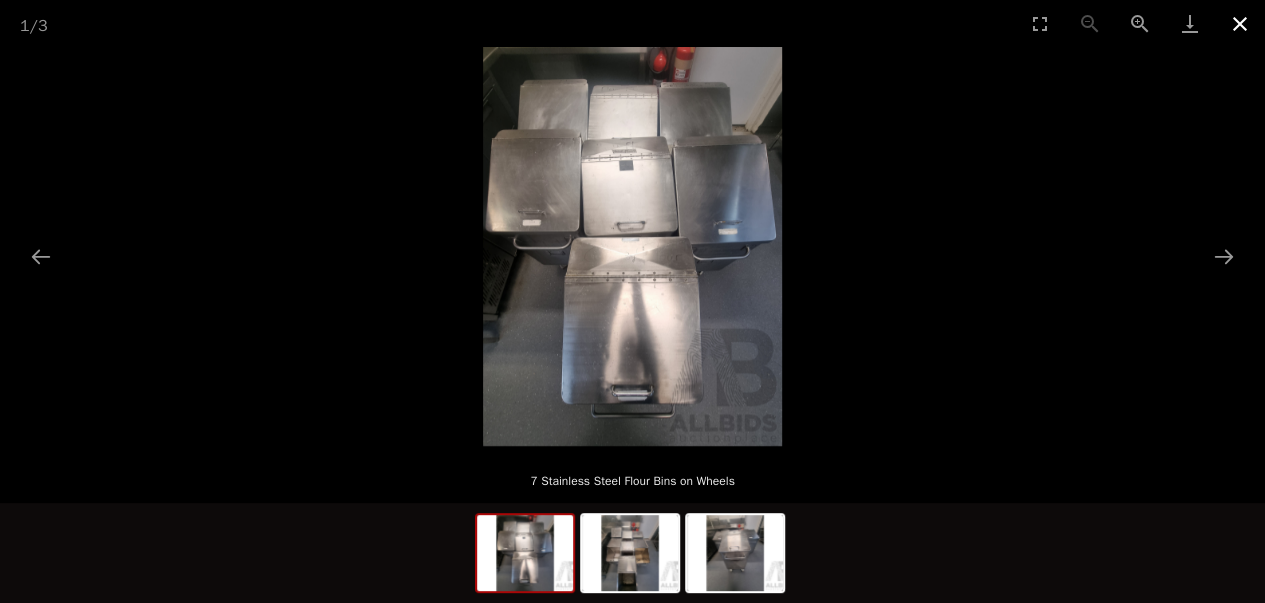 click at bounding box center (1240, 23) 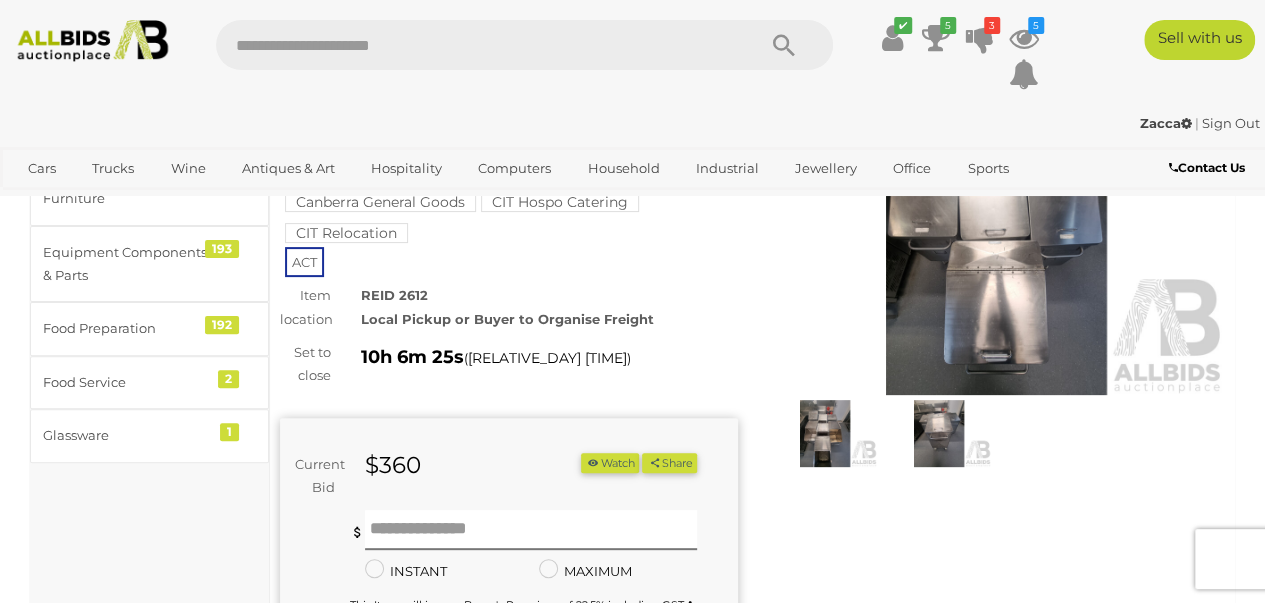 scroll, scrollTop: 200, scrollLeft: 0, axis: vertical 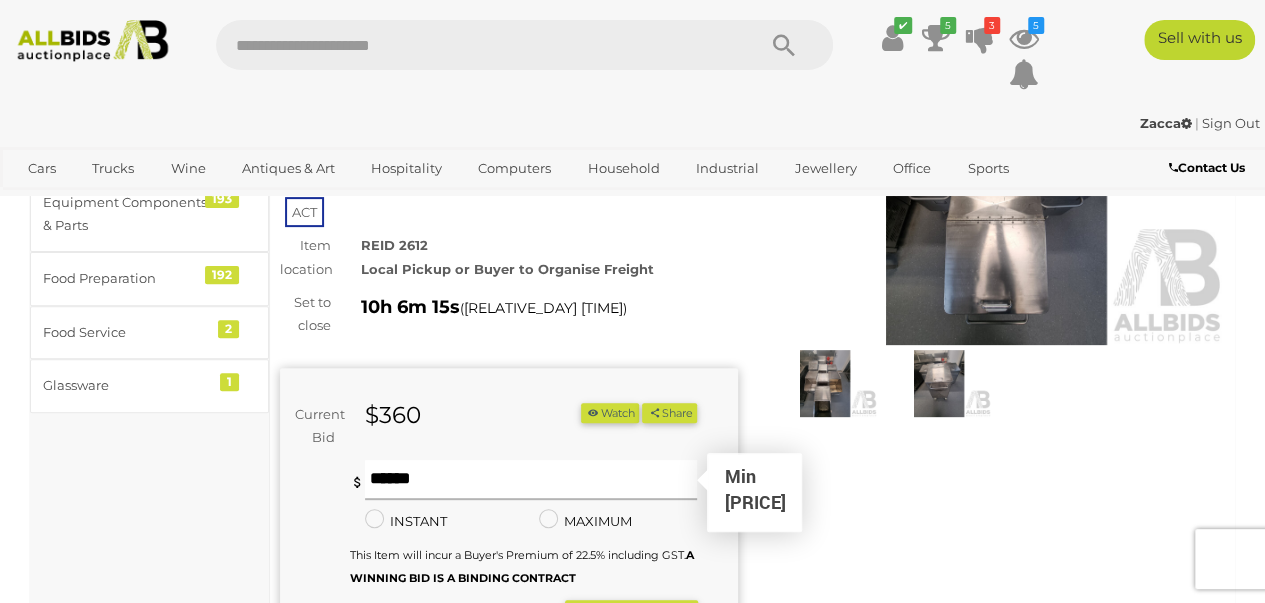 click at bounding box center (531, 480) 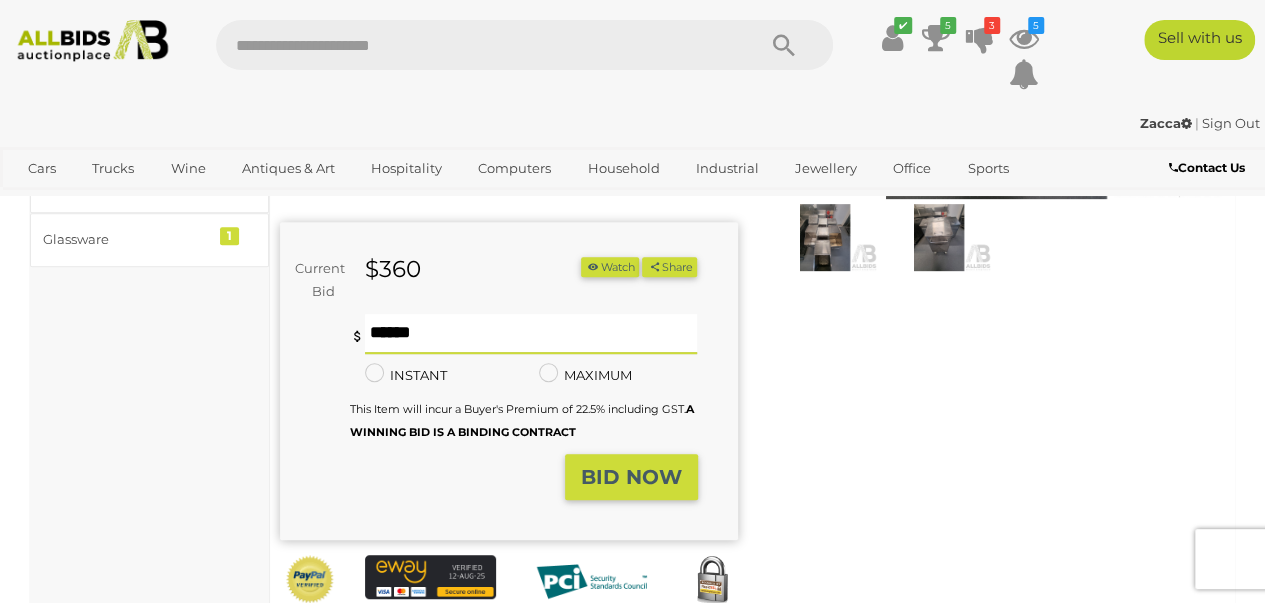 scroll, scrollTop: 400, scrollLeft: 0, axis: vertical 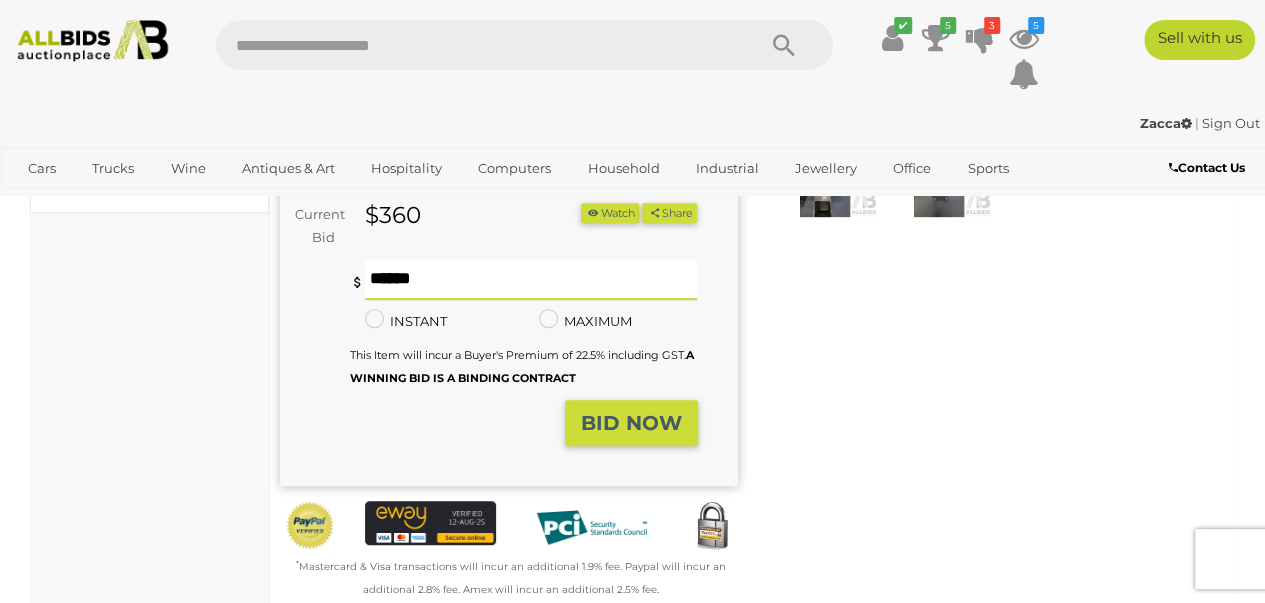 type on "***" 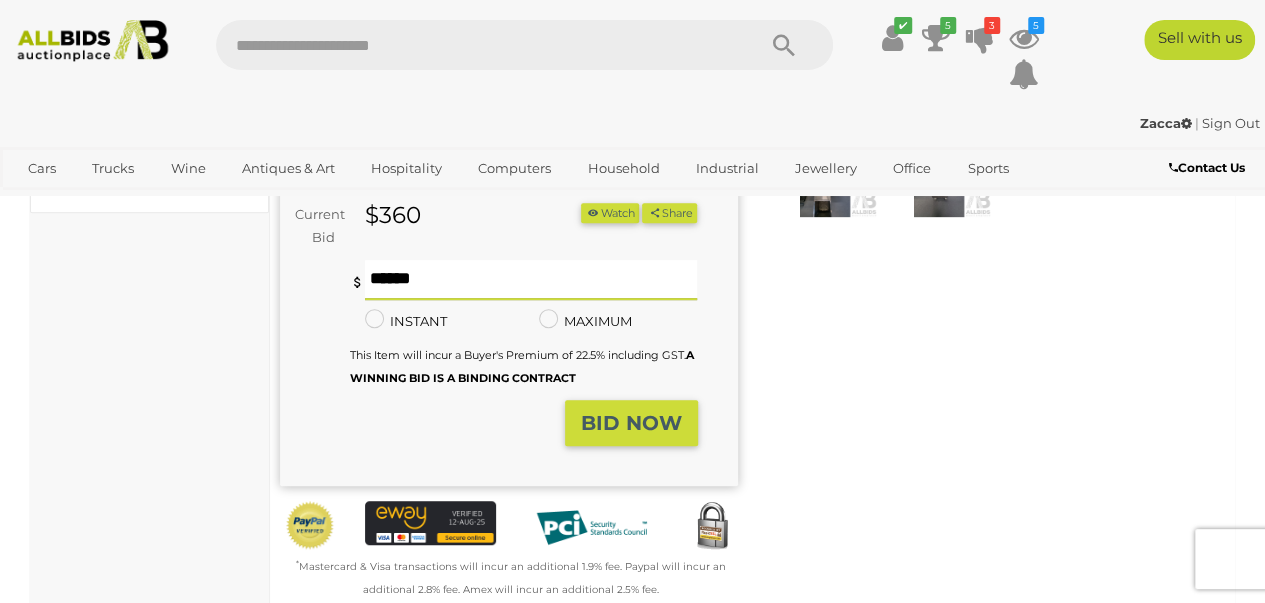 click on "BID NOW" at bounding box center [631, 423] 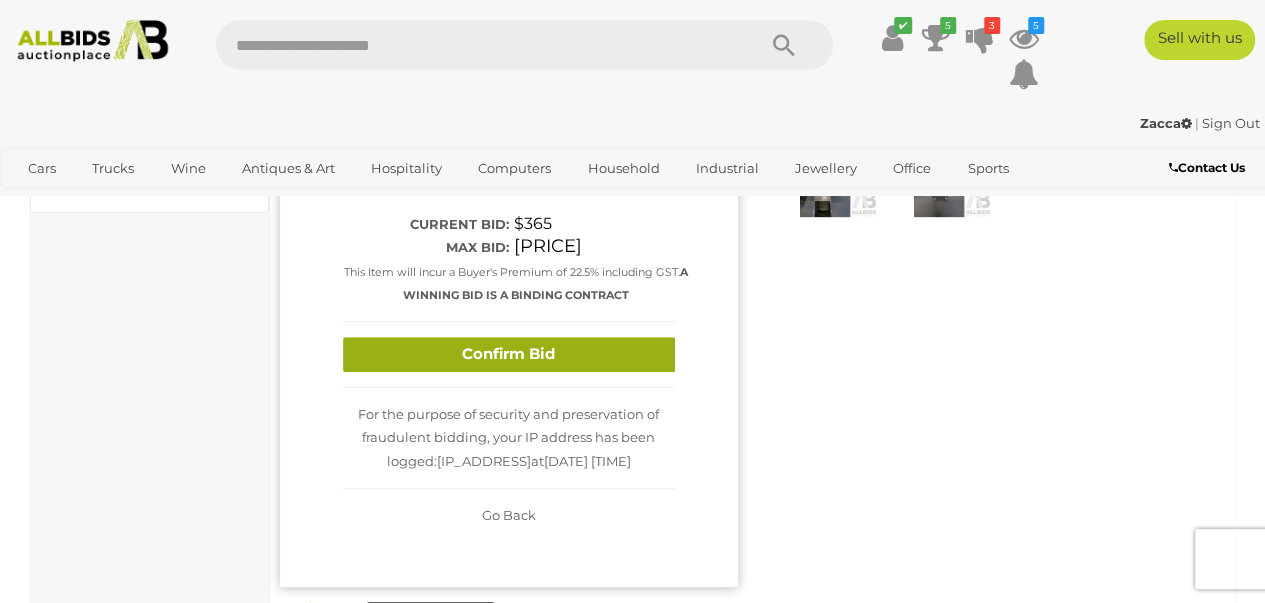click on "Confirm Bid" at bounding box center [509, 354] 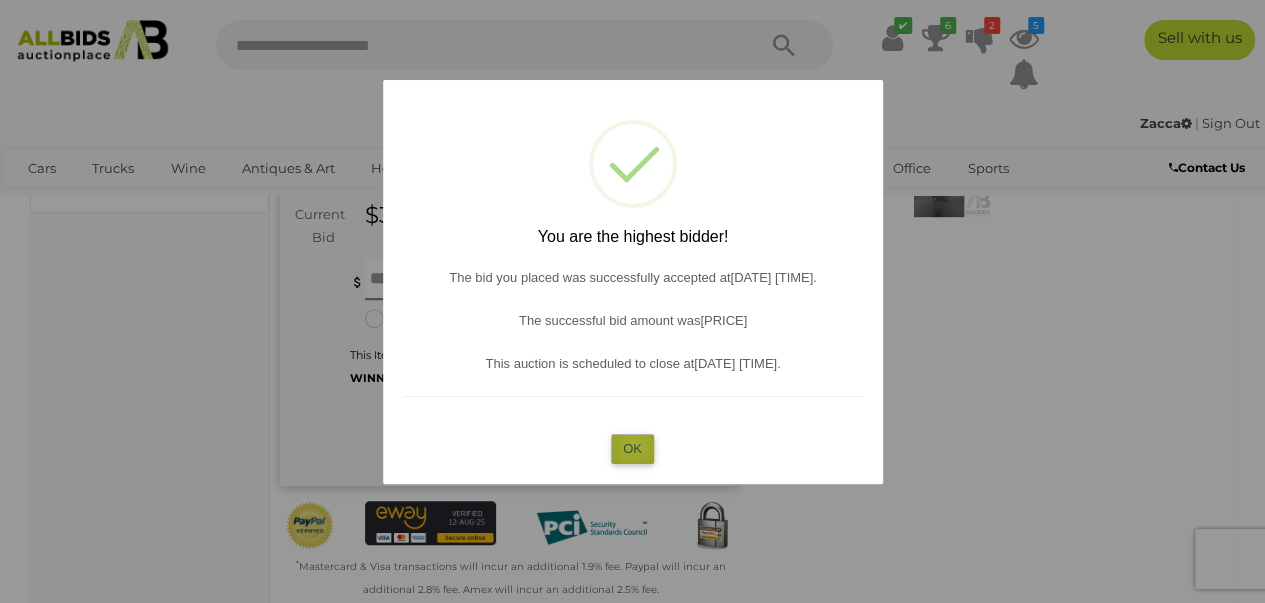 click on "OK" at bounding box center [632, 448] 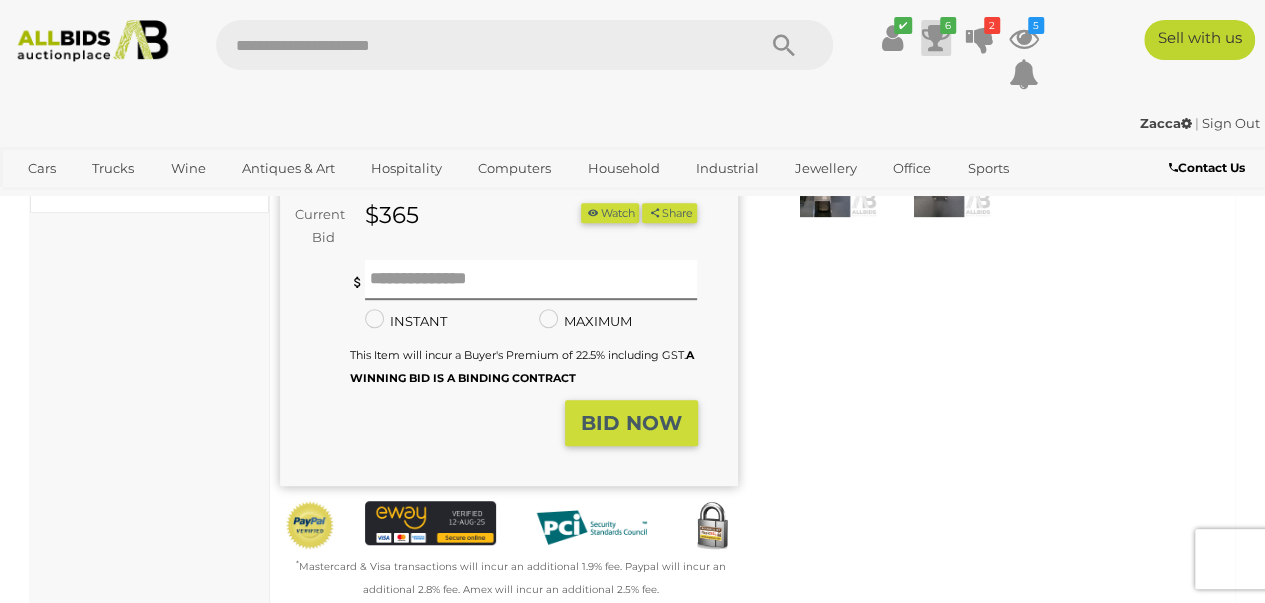 click at bounding box center [936, 38] 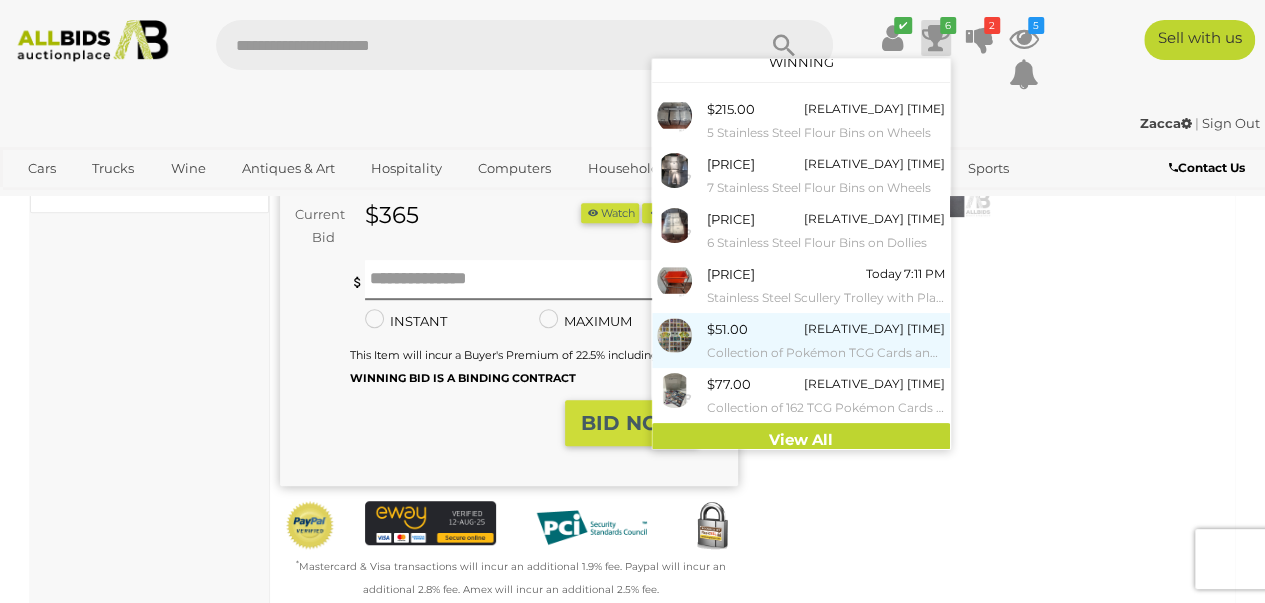 scroll, scrollTop: 24, scrollLeft: 0, axis: vertical 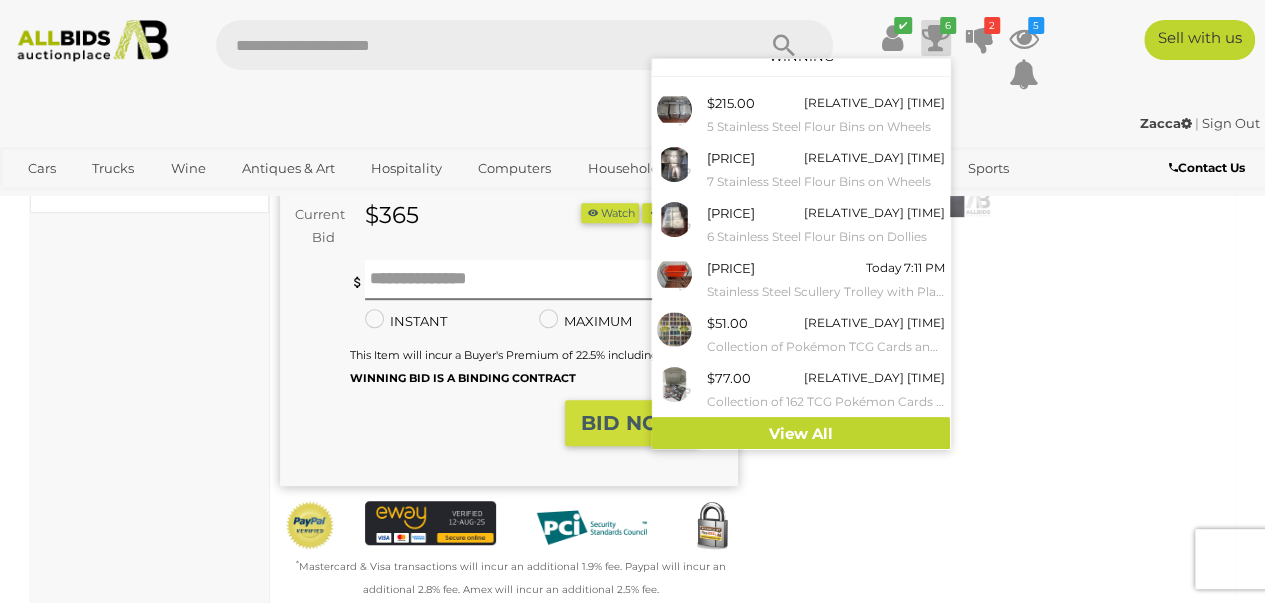 click on "Winning
Outbid
Warranty
Charity" at bounding box center (752, 233) 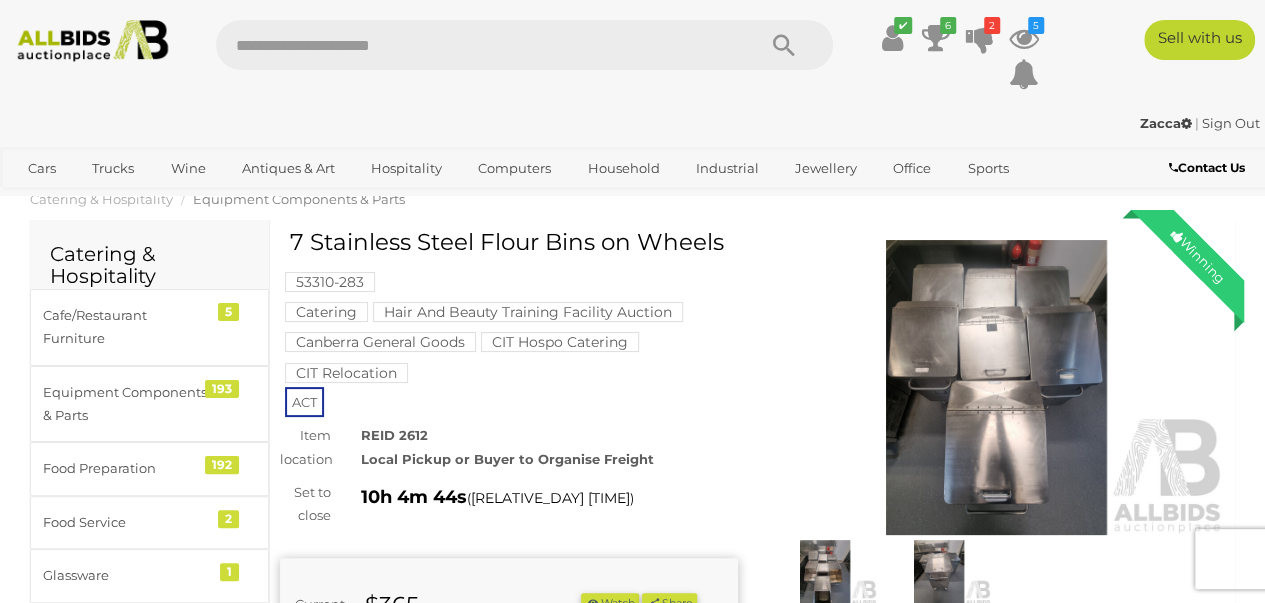 scroll, scrollTop: 0, scrollLeft: 0, axis: both 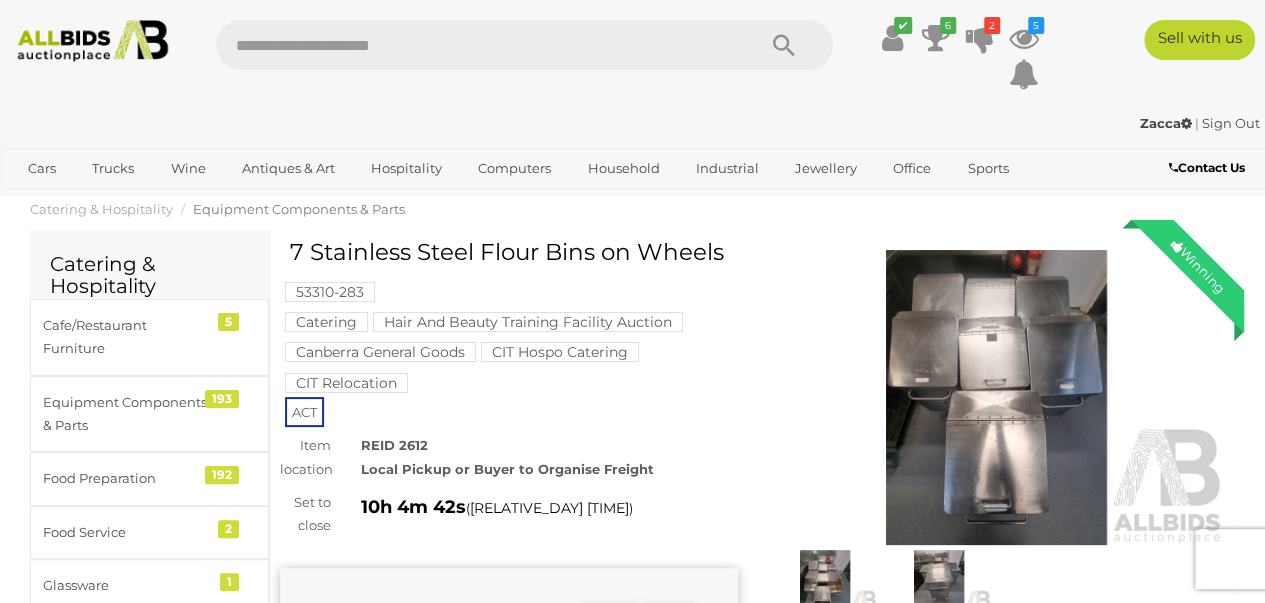 click at bounding box center [475, 45] 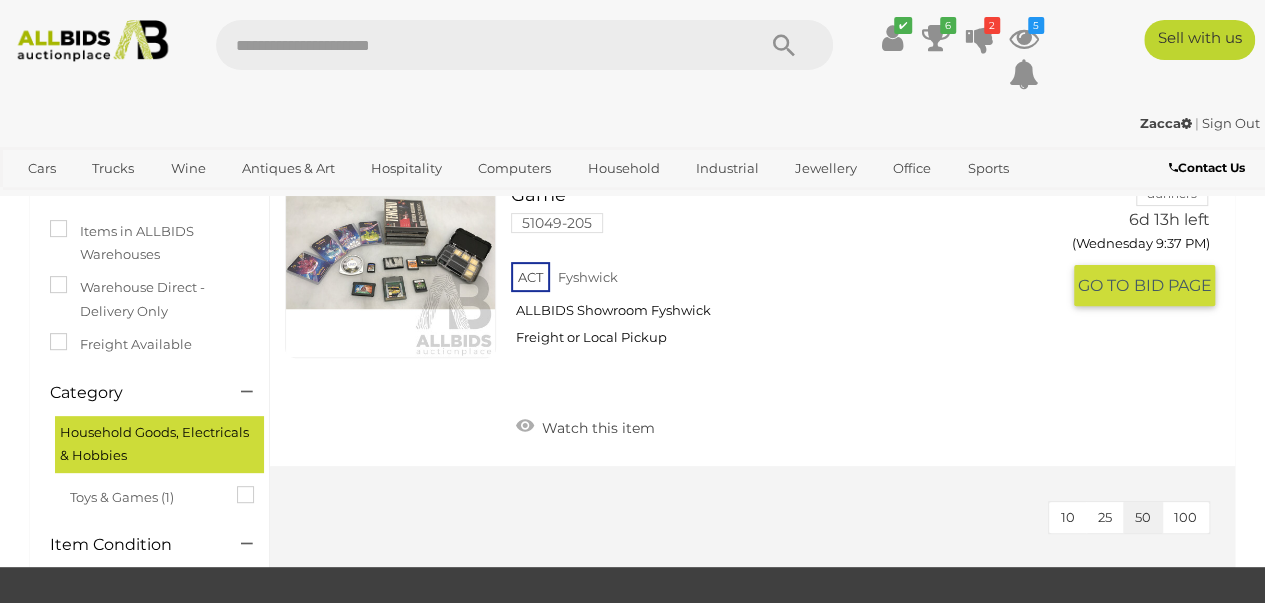 scroll, scrollTop: 0, scrollLeft: 0, axis: both 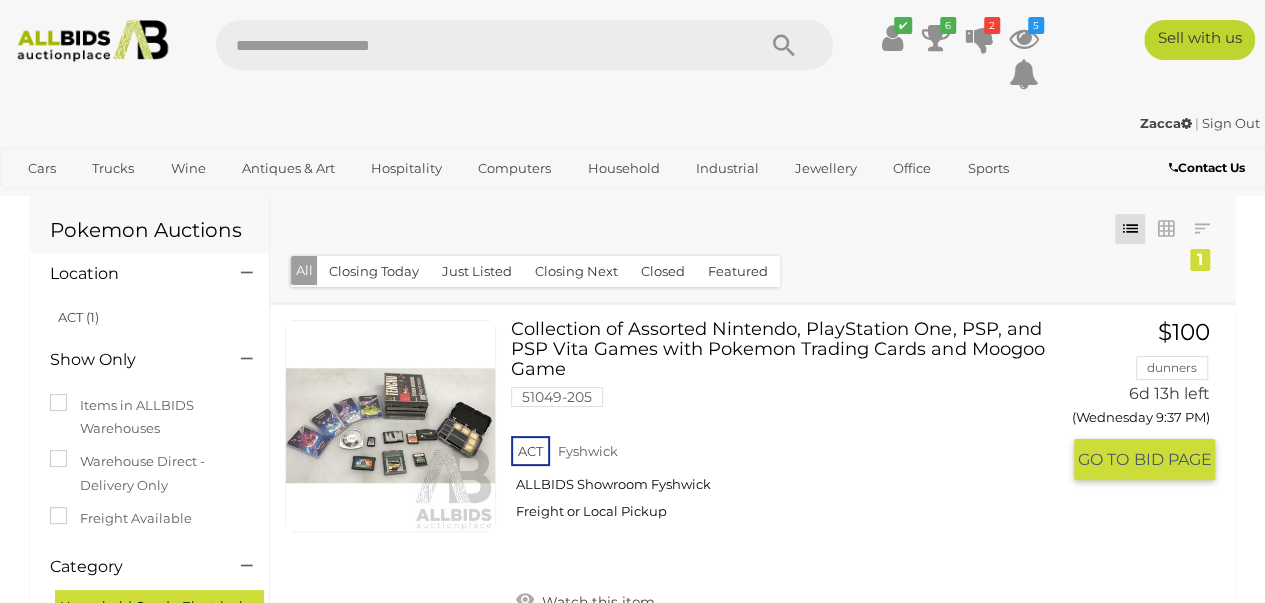 click on "Collection of Assorted Nintendo, PlayStation One, PSP, and PSP Vita Games with Pokemon Trading Cards and Moogoo Game
[POSTAL_CODE]
[STATE]
[CITY]" at bounding box center (792, 427) 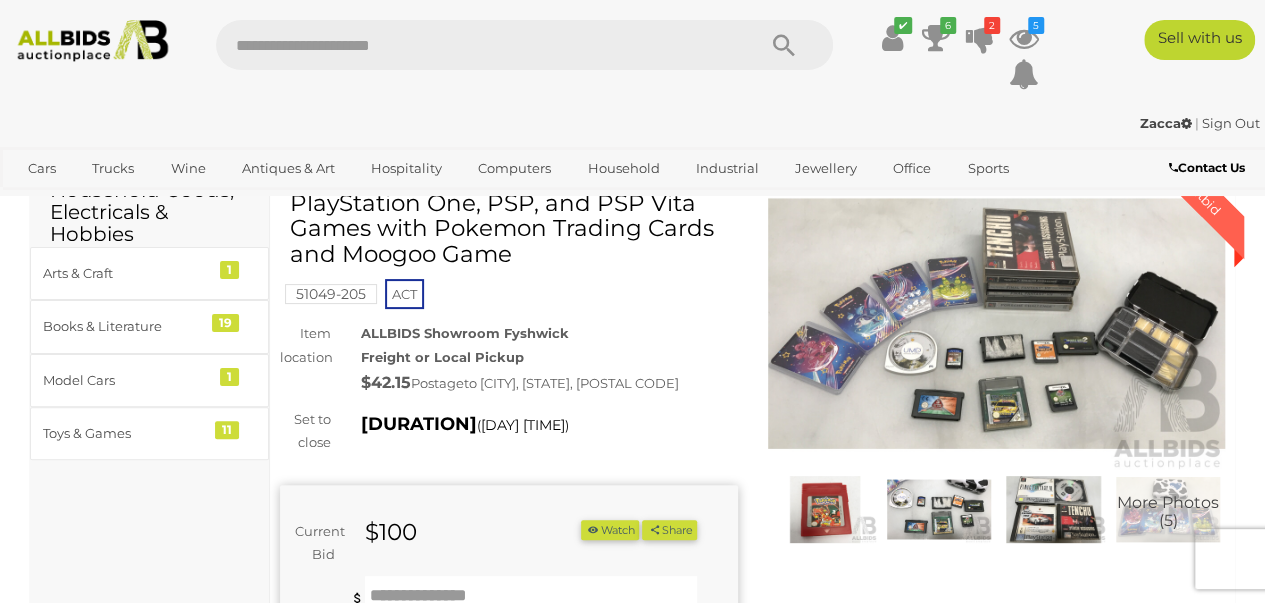 scroll, scrollTop: 300, scrollLeft: 0, axis: vertical 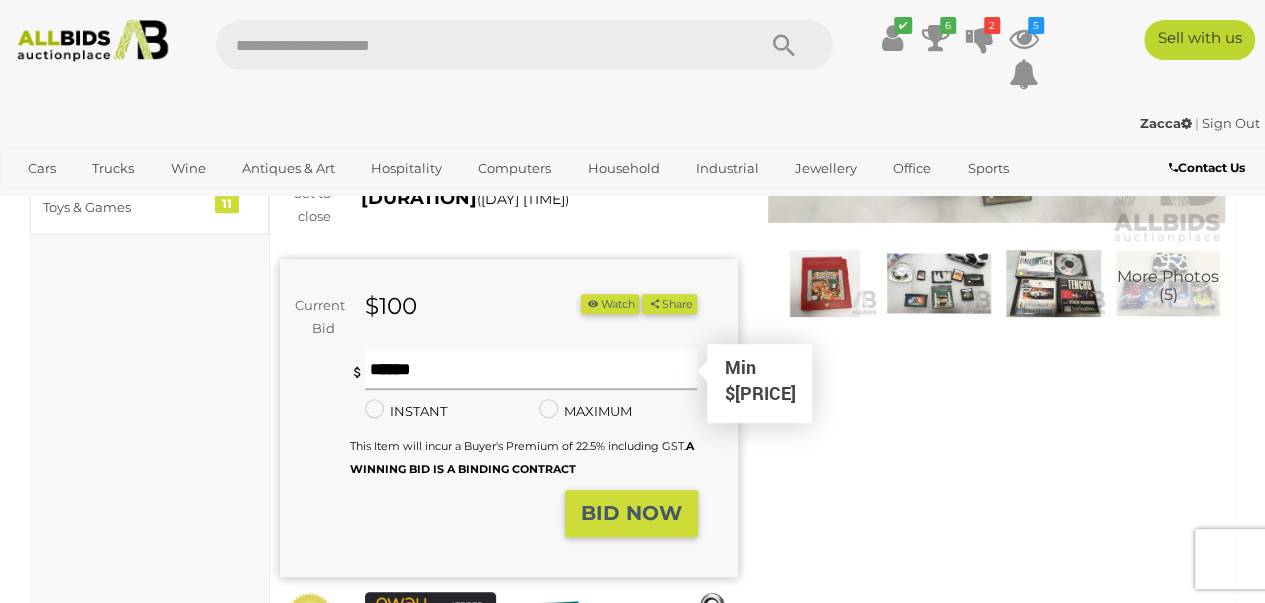 click at bounding box center (531, 370) 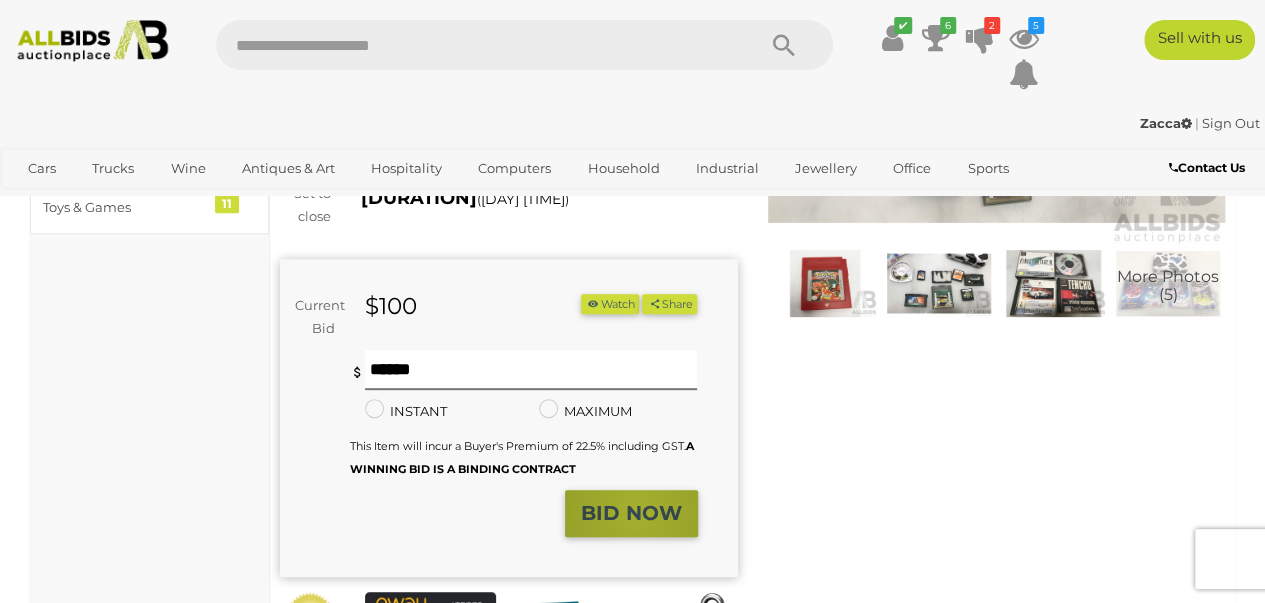 click on "BID NOW" at bounding box center [631, 513] 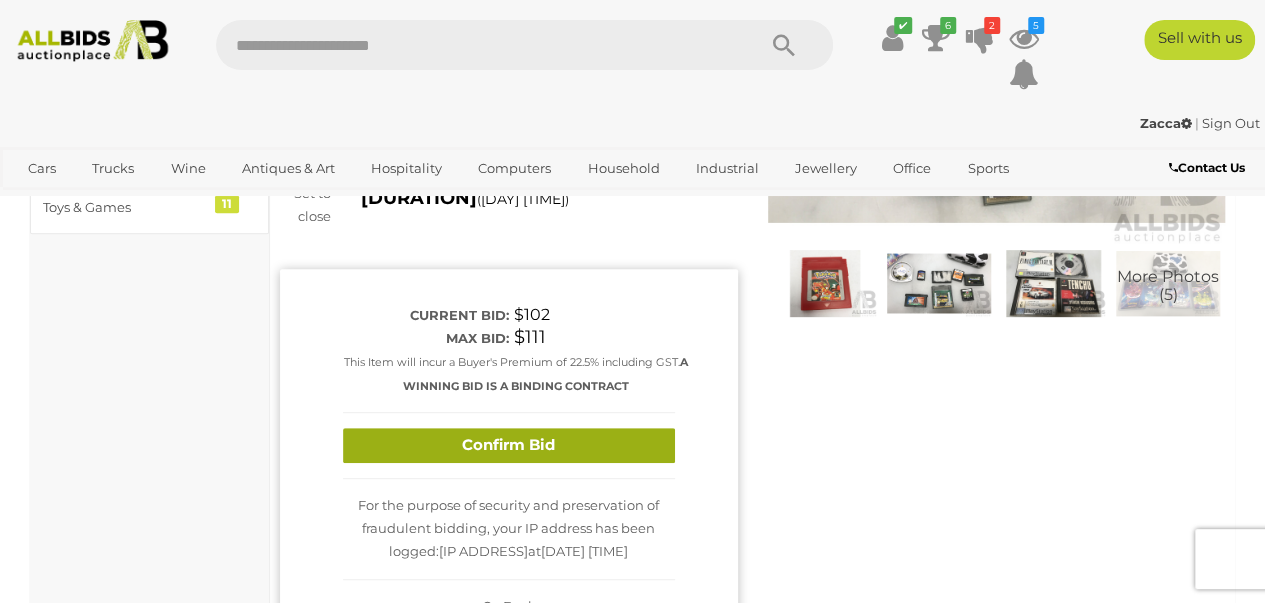 click on "Confirm Bid" at bounding box center [509, 445] 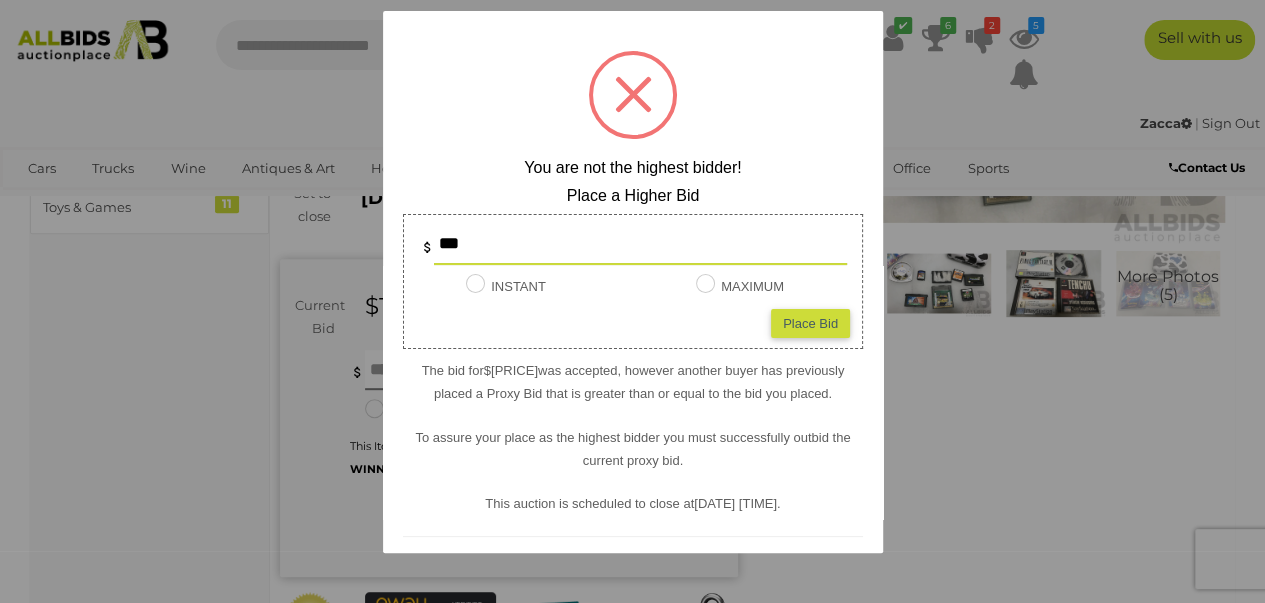 click at bounding box center (632, 301) 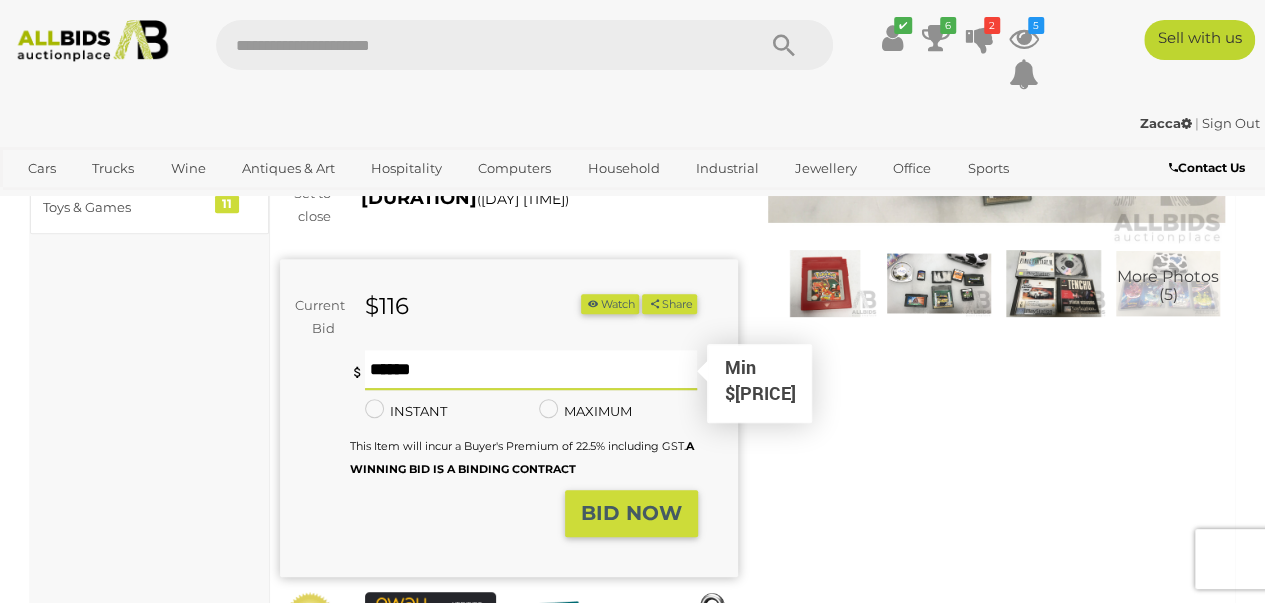 click at bounding box center [531, 370] 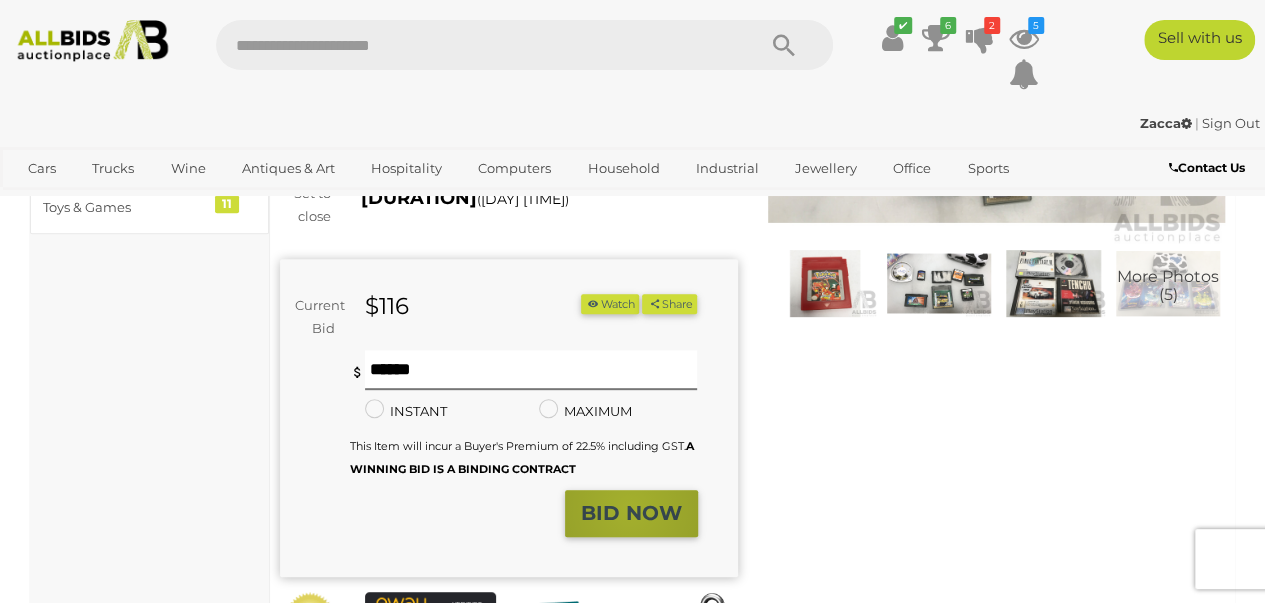 click on "BID NOW" at bounding box center (631, 513) 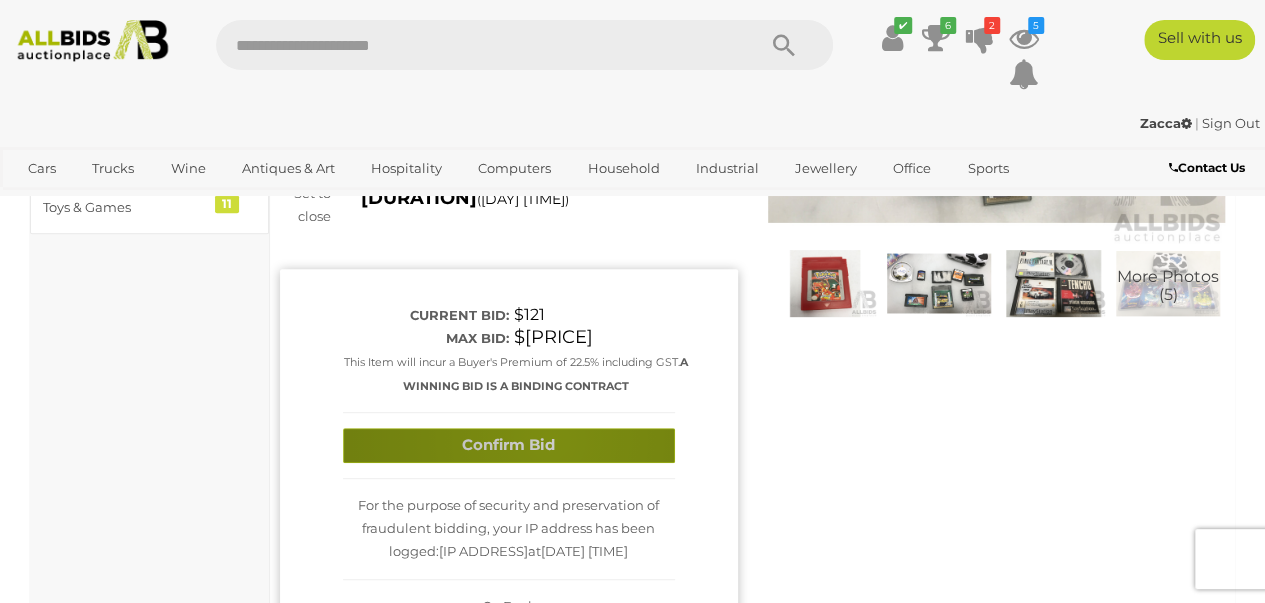 click on "Confirm Bid" at bounding box center [509, 445] 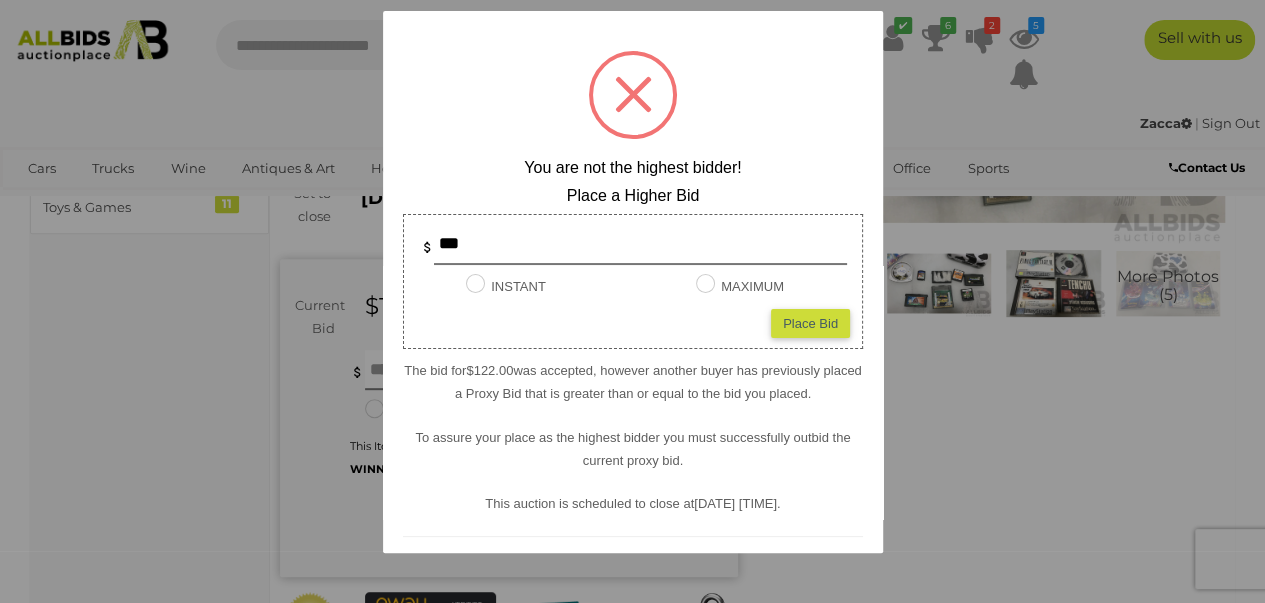 click at bounding box center [632, 301] 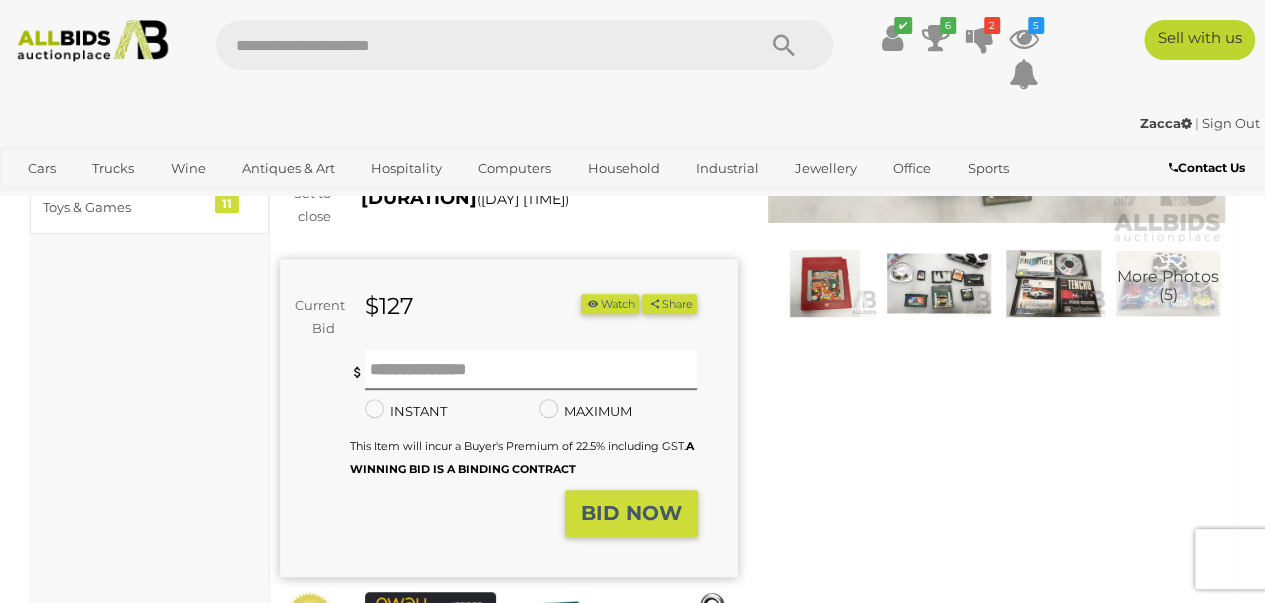 click at bounding box center (825, 283) 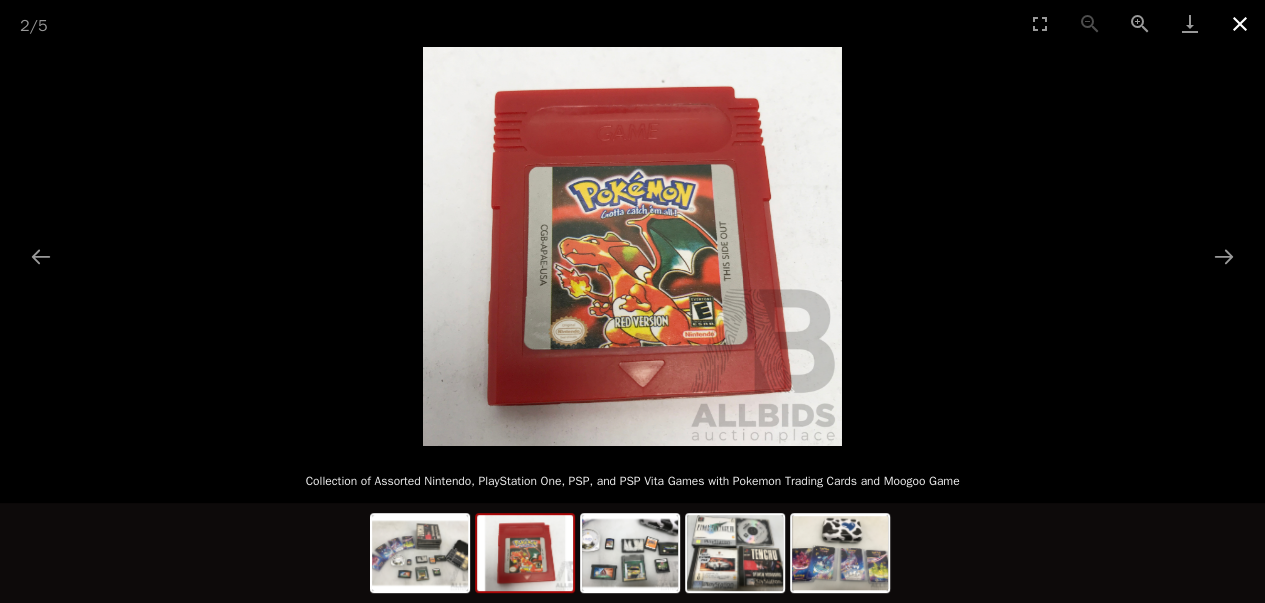 click at bounding box center (1240, 23) 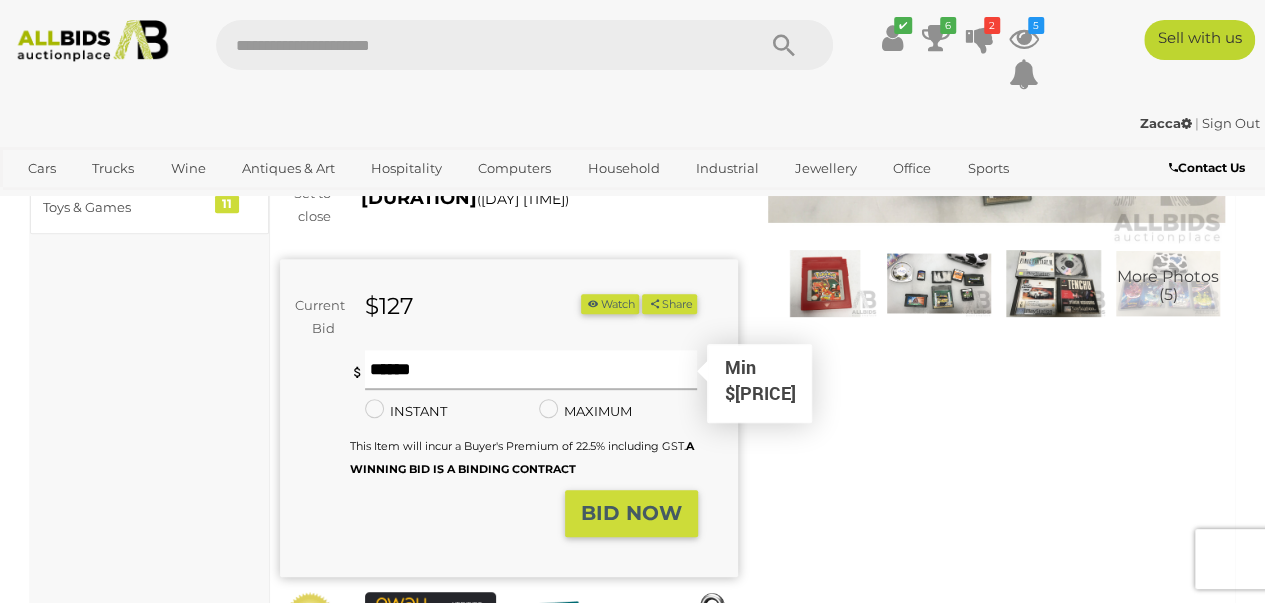 click at bounding box center [531, 370] 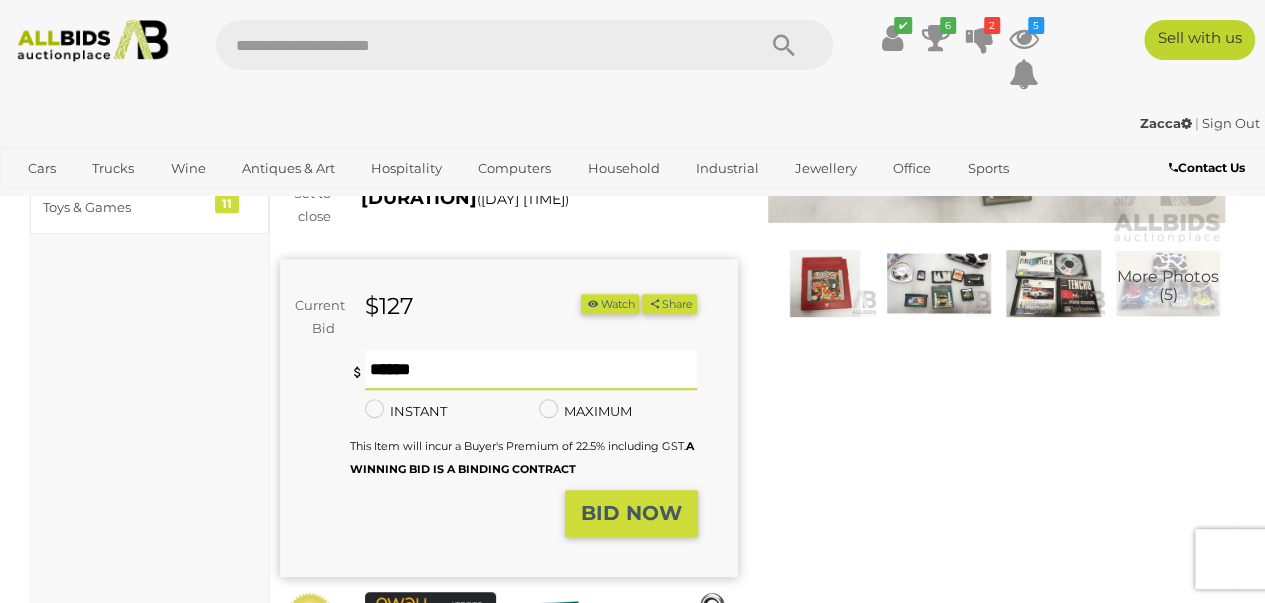 type on "***" 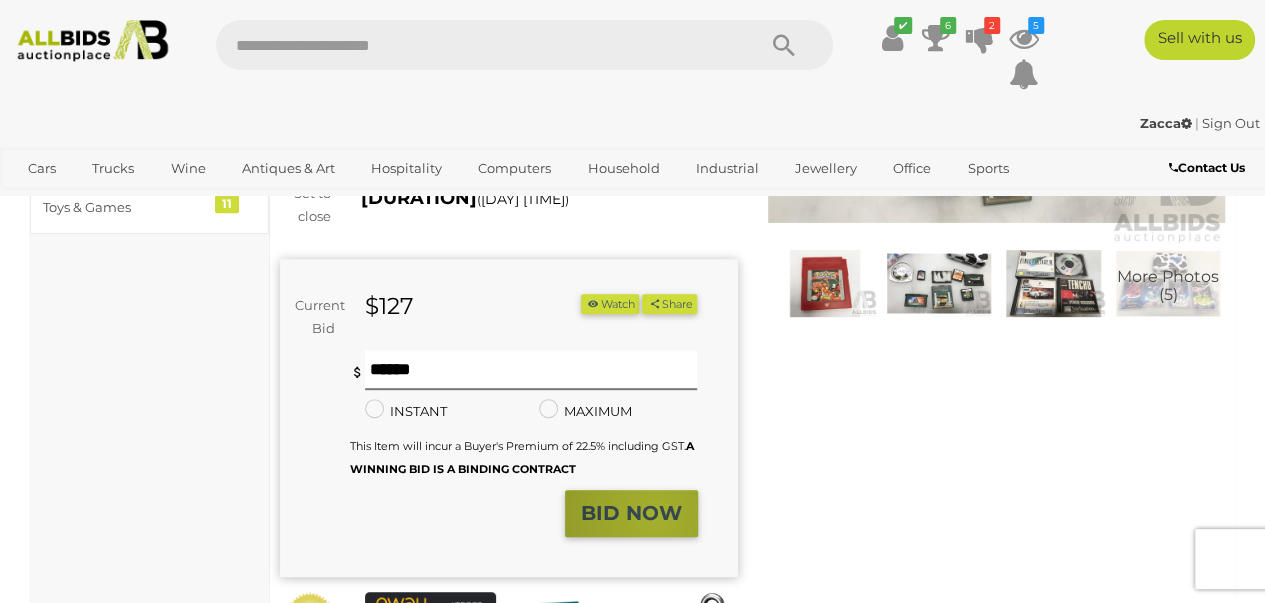 click on "BID NOW" at bounding box center (631, 513) 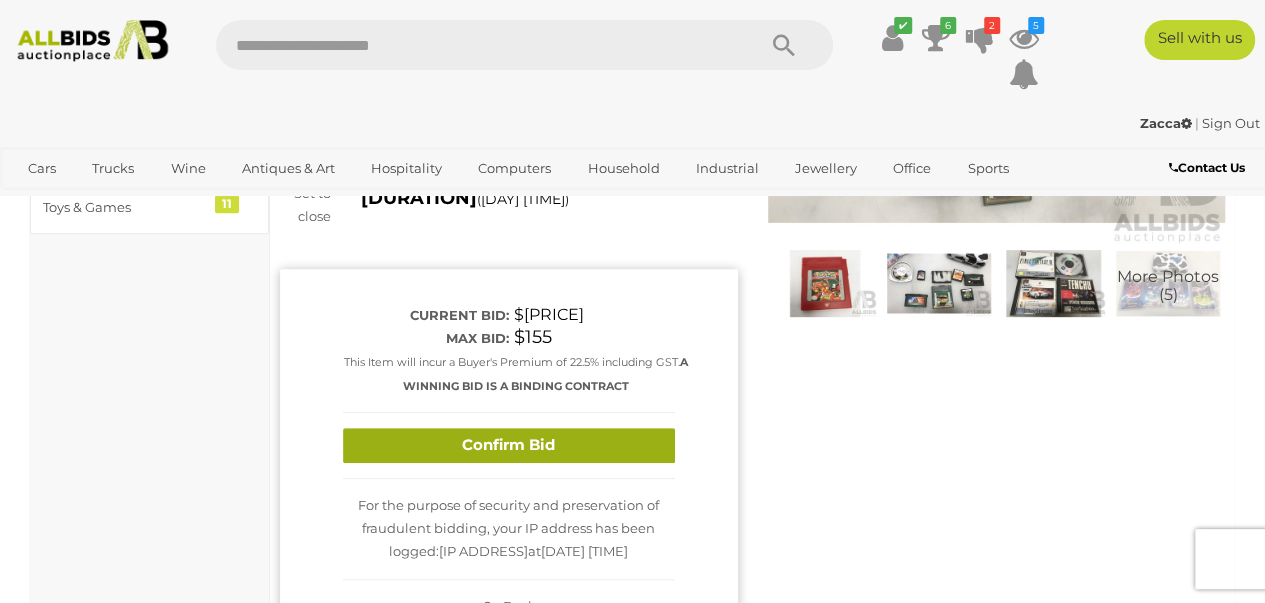 click on "Confirm Bid" at bounding box center [509, 445] 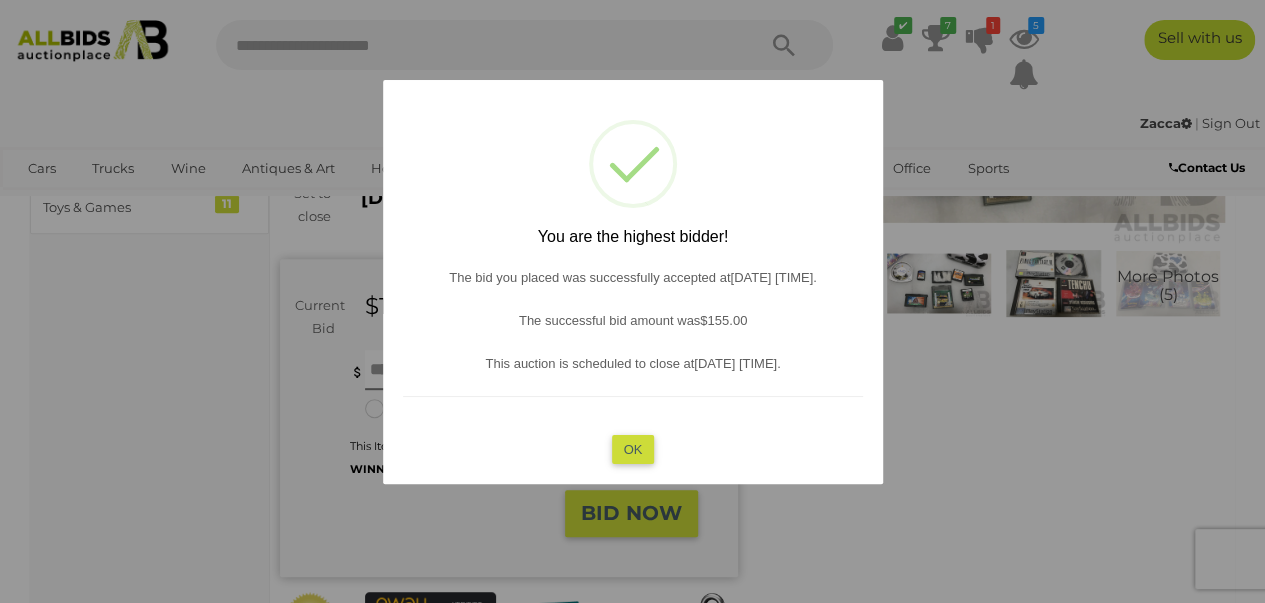 click on "OK" at bounding box center [632, 448] 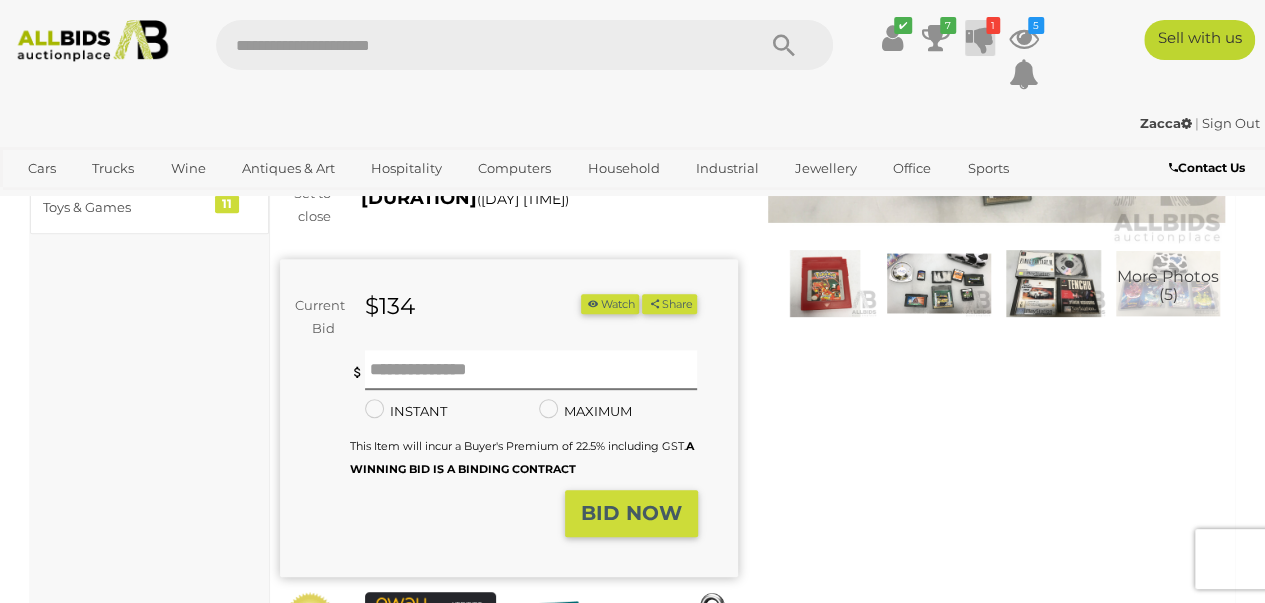 click at bounding box center (980, 38) 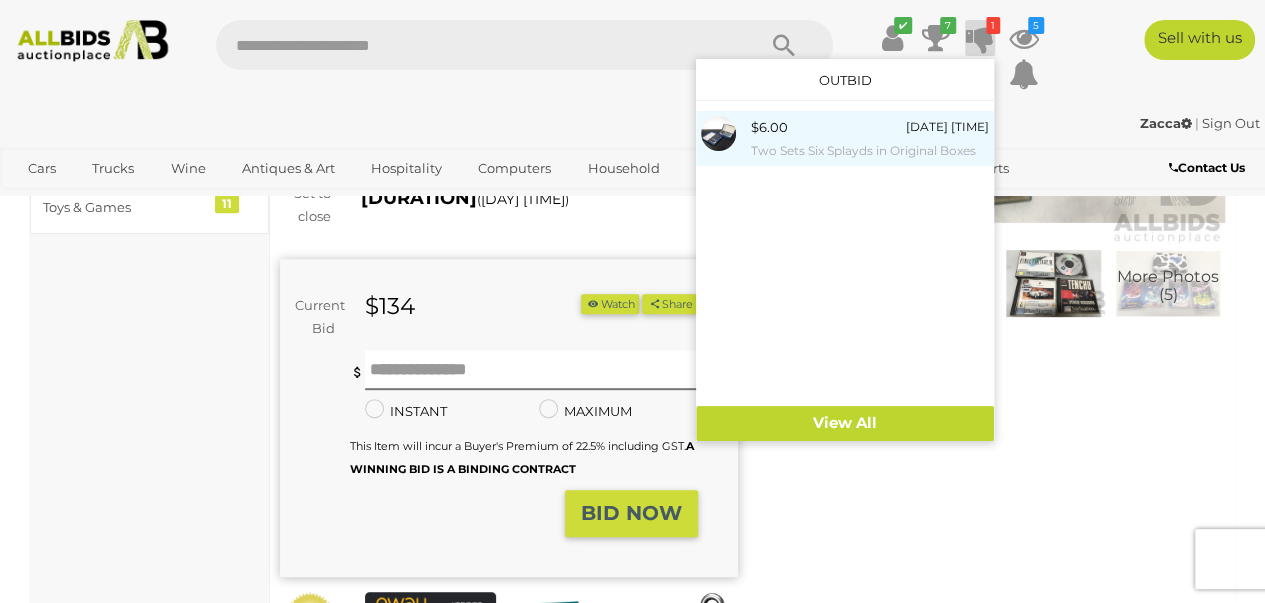 click on "$6.00" at bounding box center (769, 127) 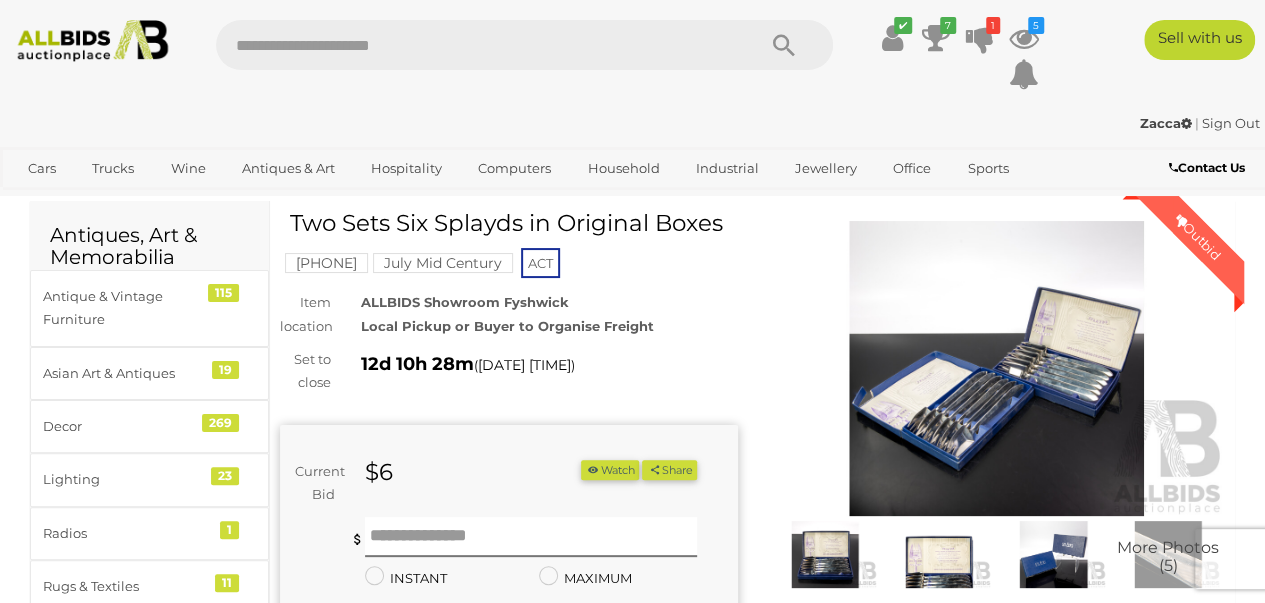 scroll, scrollTop: 0, scrollLeft: 0, axis: both 